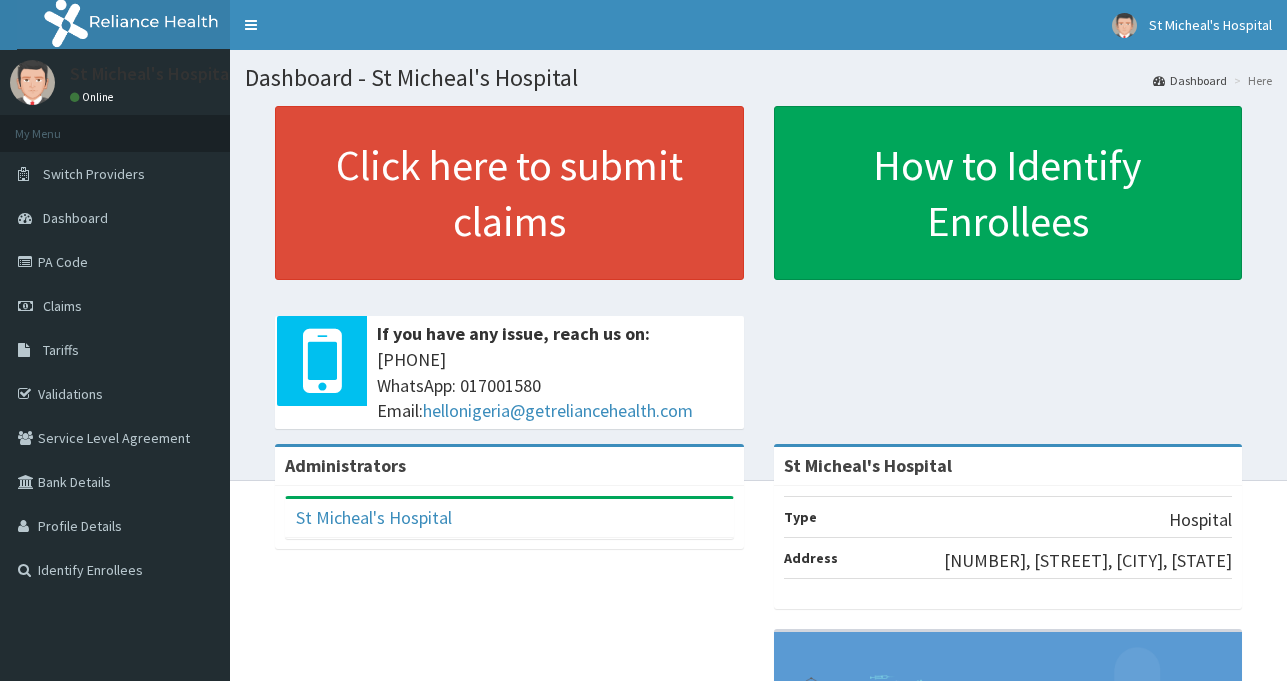 scroll, scrollTop: 0, scrollLeft: 0, axis: both 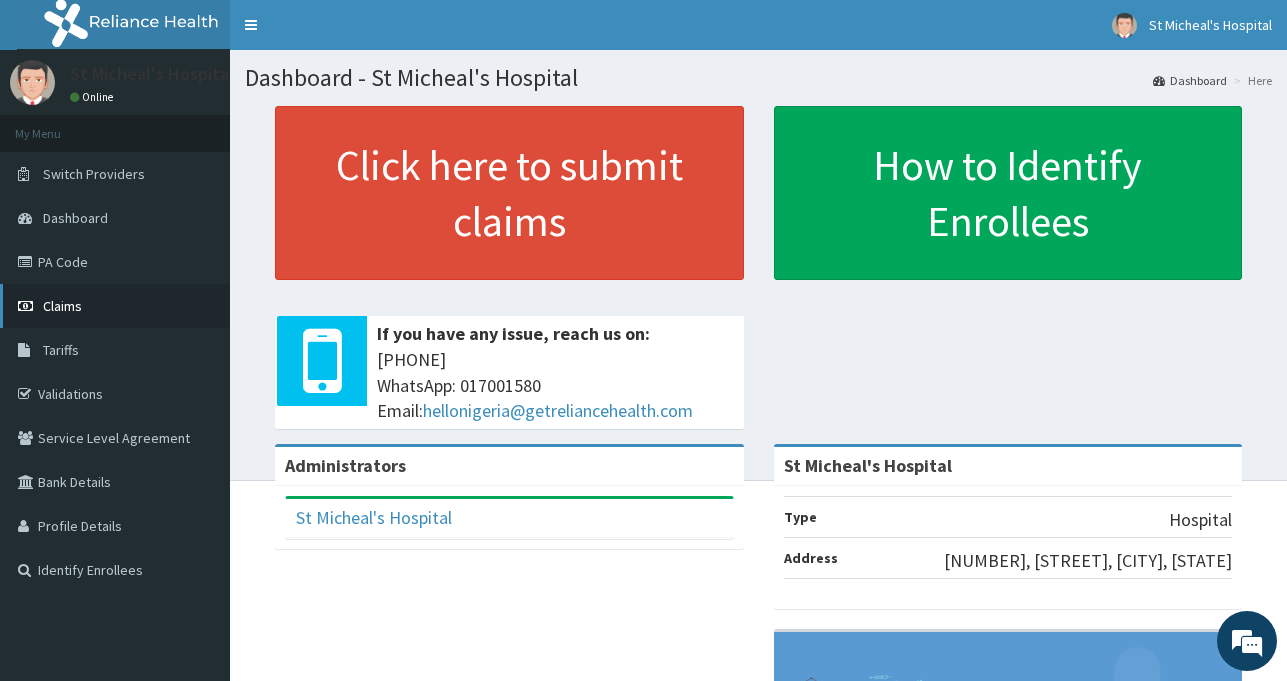 click on "Claims" at bounding box center [115, 306] 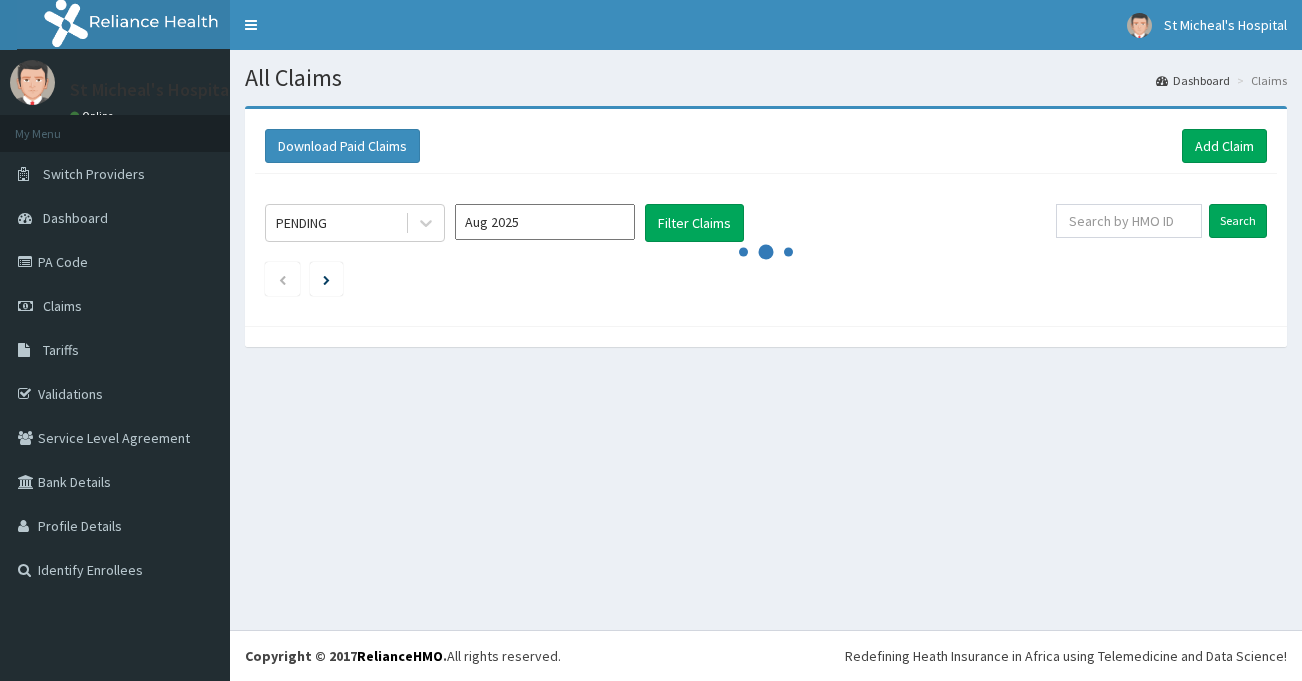 scroll, scrollTop: 0, scrollLeft: 0, axis: both 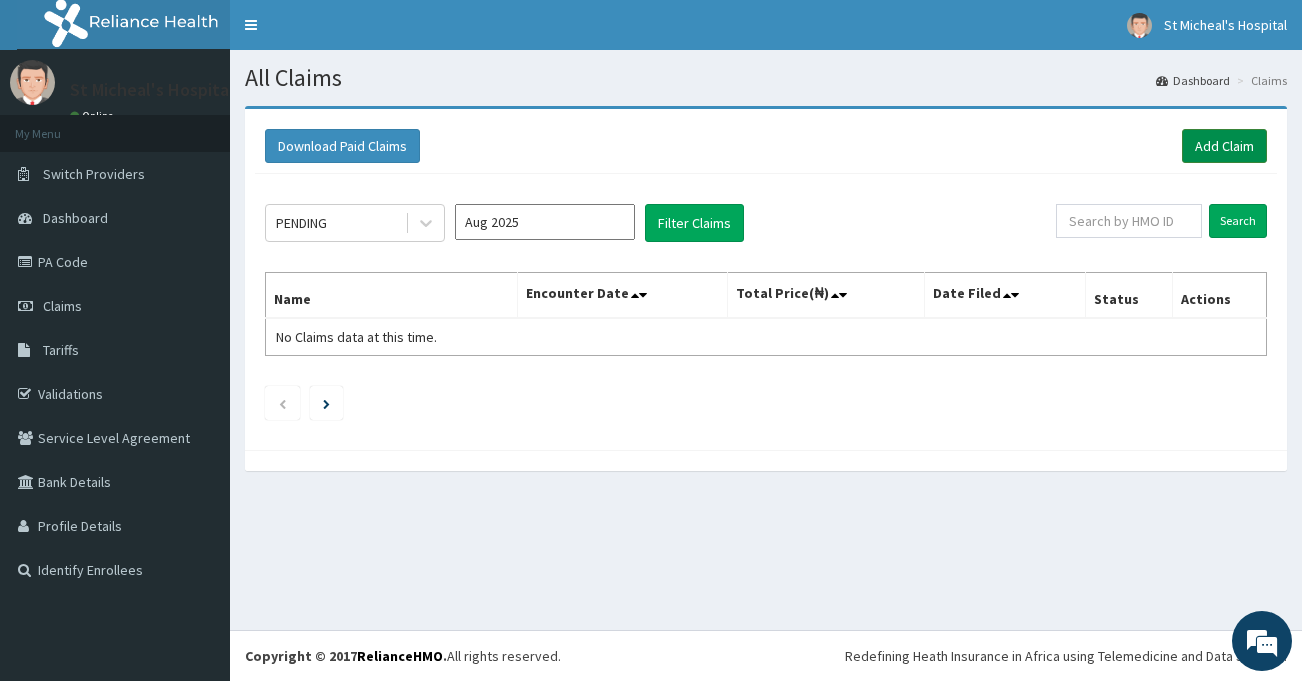 click on "Add Claim" at bounding box center [1224, 146] 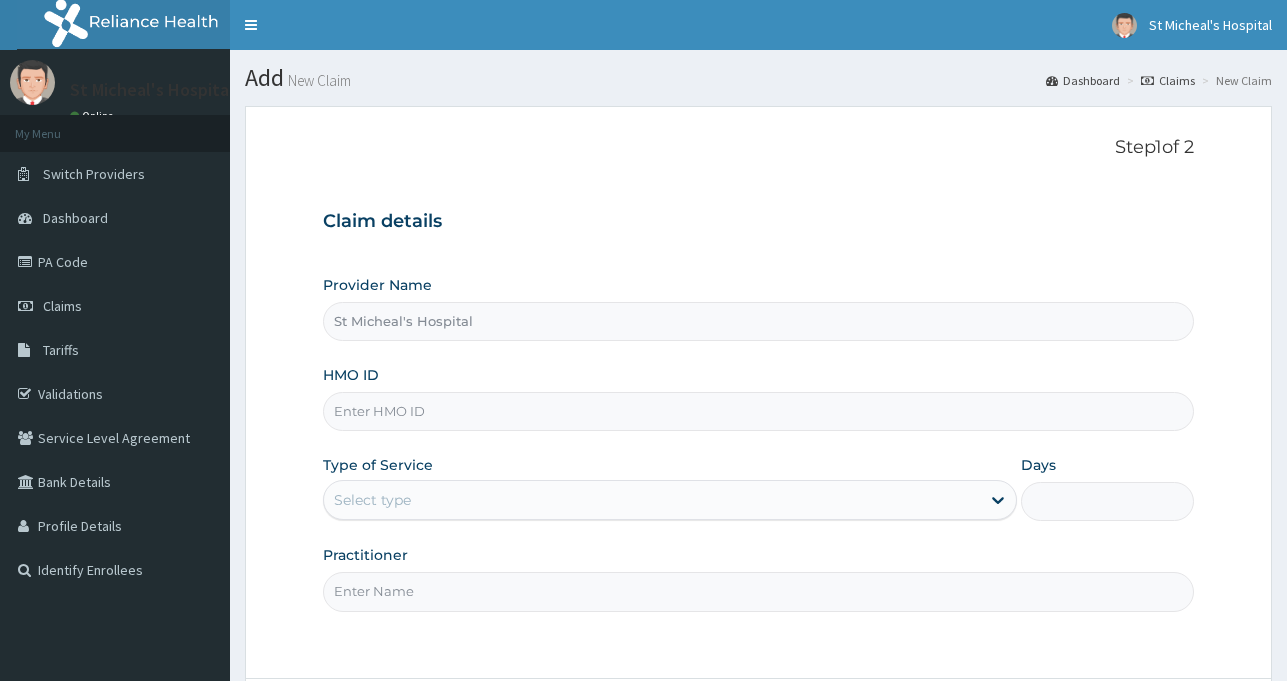 scroll, scrollTop: 0, scrollLeft: 0, axis: both 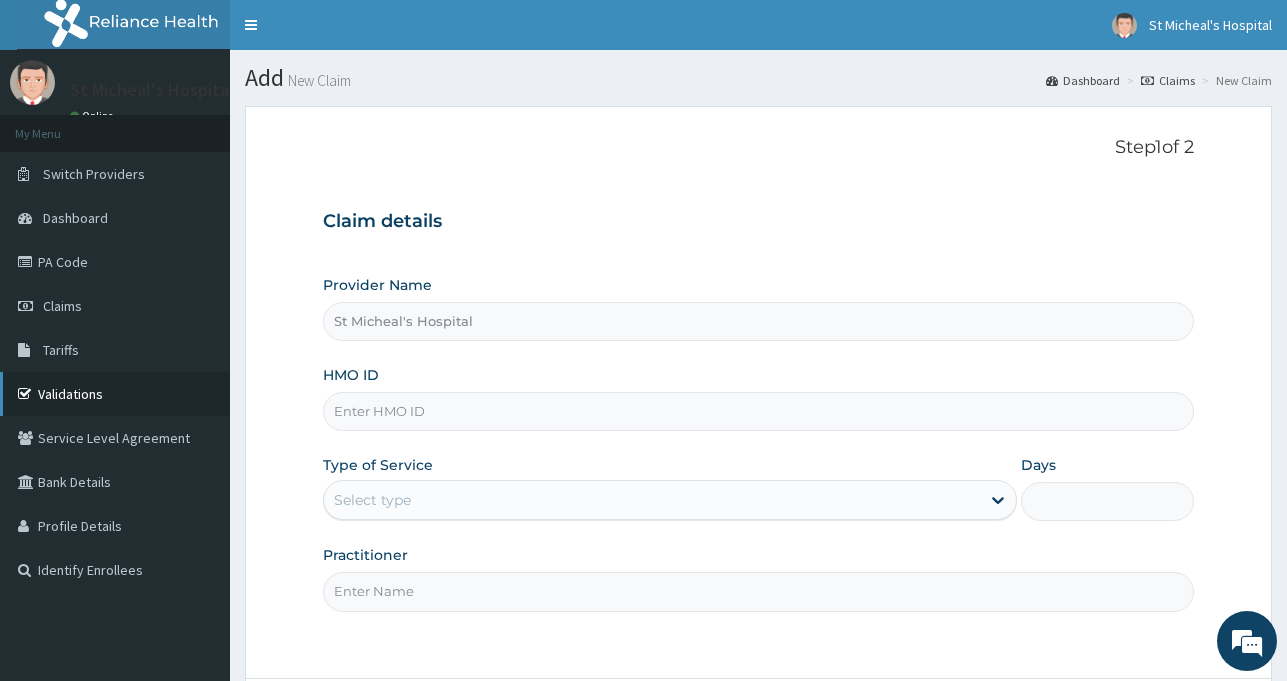click on "Validations" at bounding box center [115, 394] 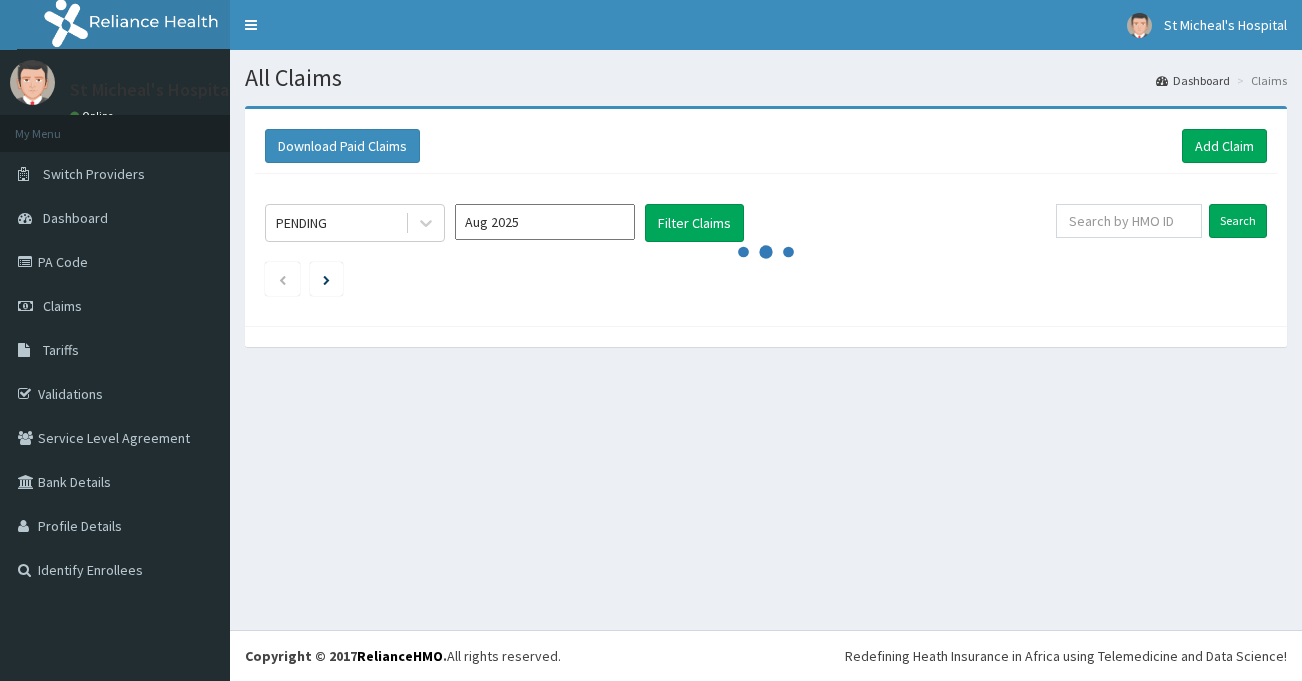 scroll, scrollTop: 0, scrollLeft: 0, axis: both 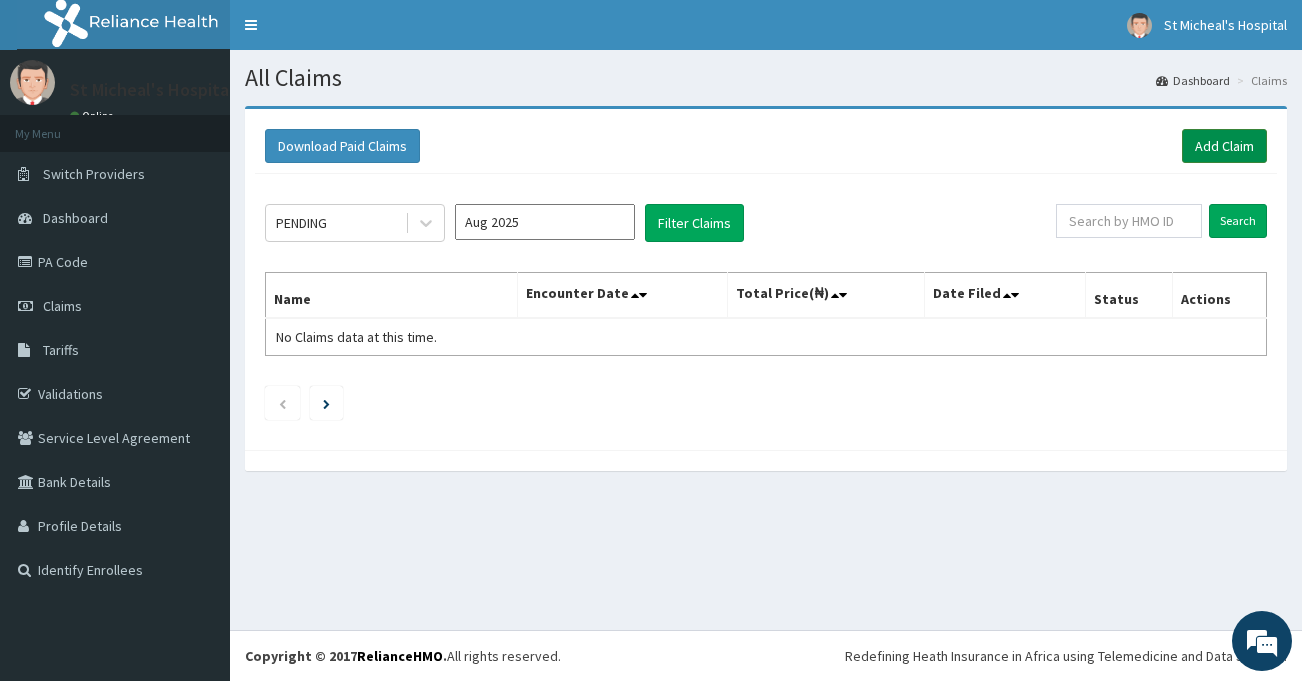 click on "Add Claim" at bounding box center (1224, 146) 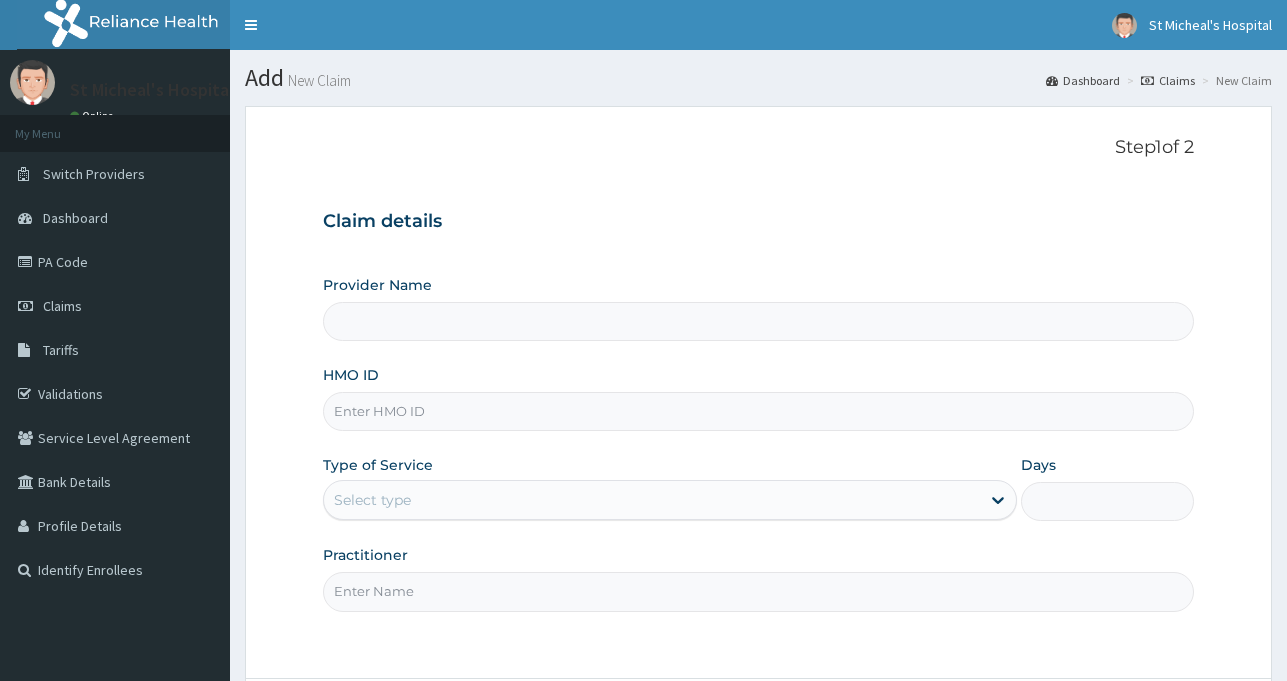 scroll, scrollTop: 0, scrollLeft: 0, axis: both 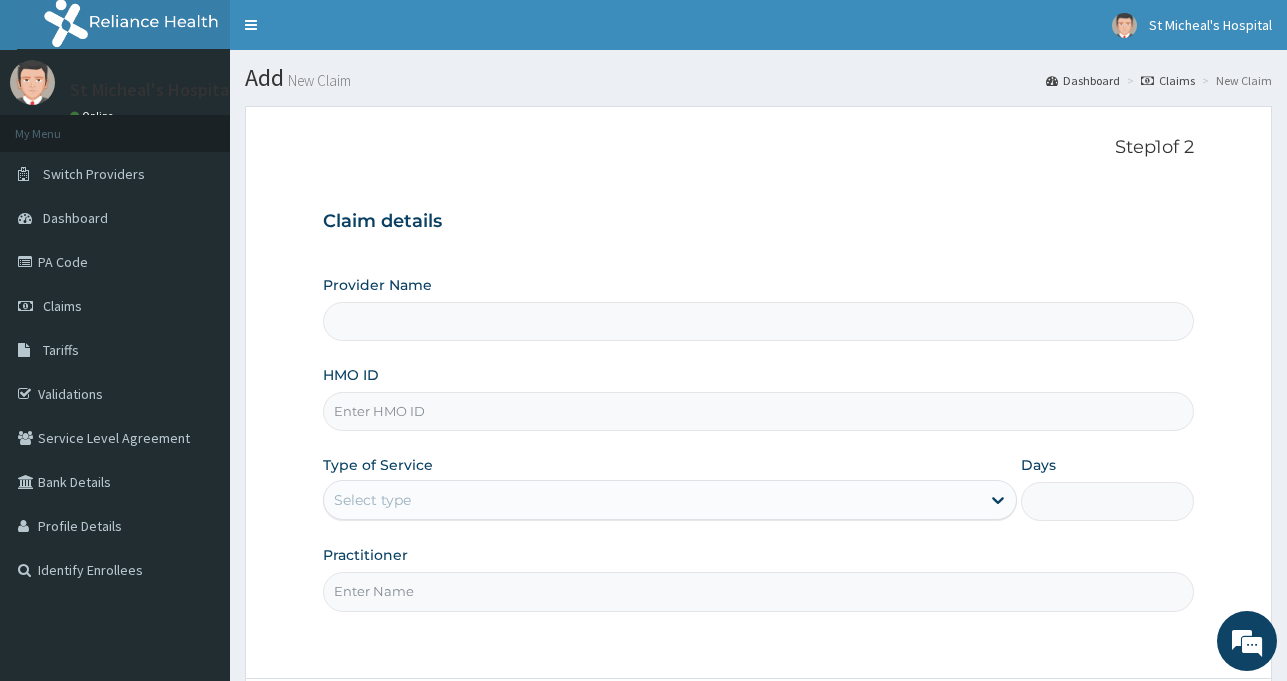 type on "St Micheal's Hospital" 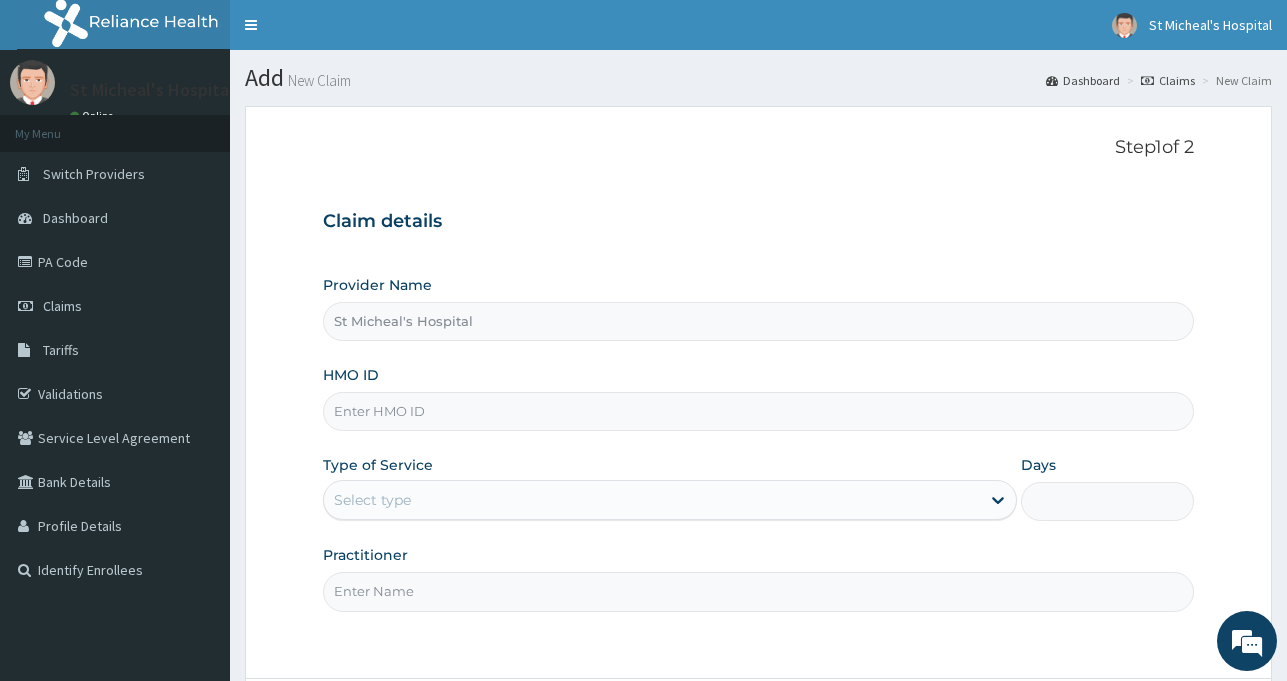 click on "HMO ID" at bounding box center (758, 411) 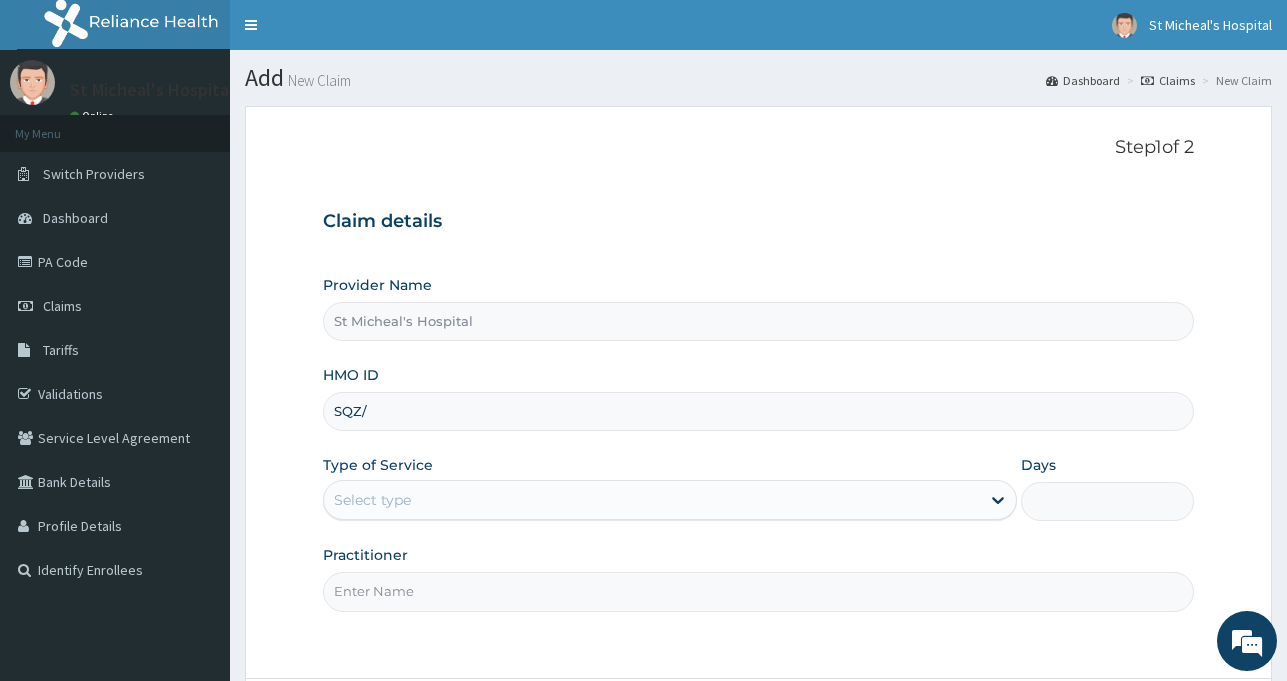 scroll, scrollTop: 0, scrollLeft: 0, axis: both 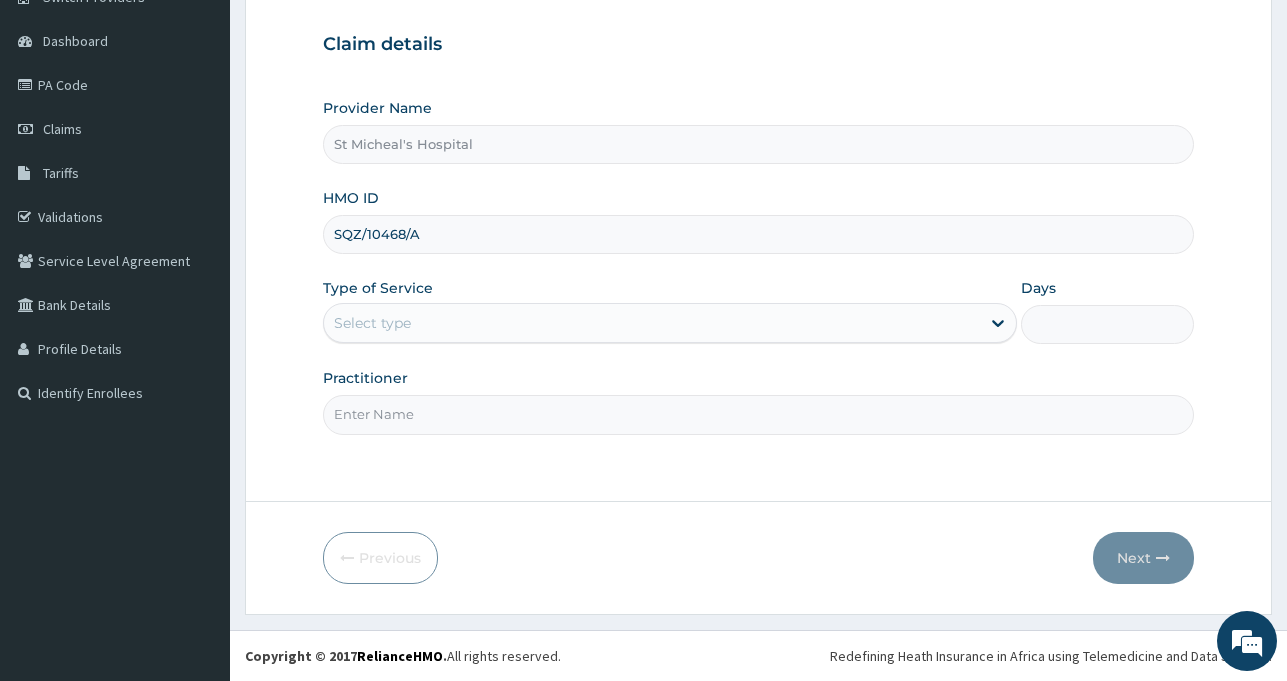 type on "SQZ/10468/A" 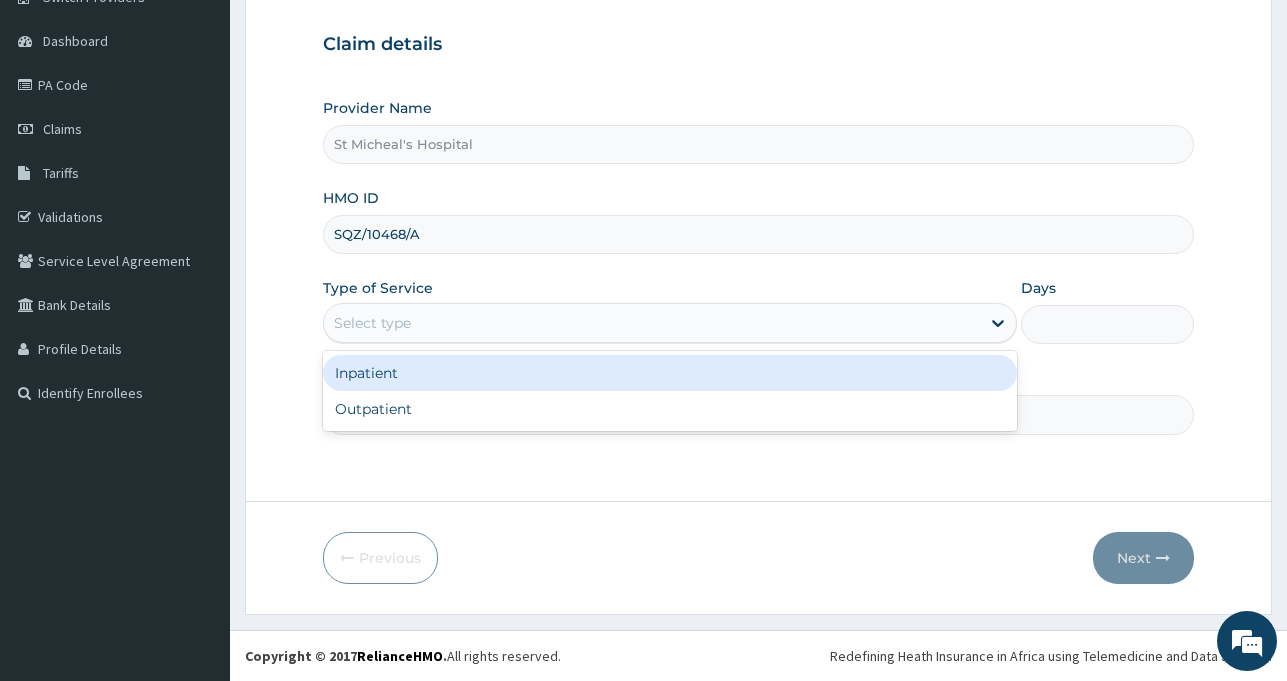 click on "Select type" at bounding box center [372, 323] 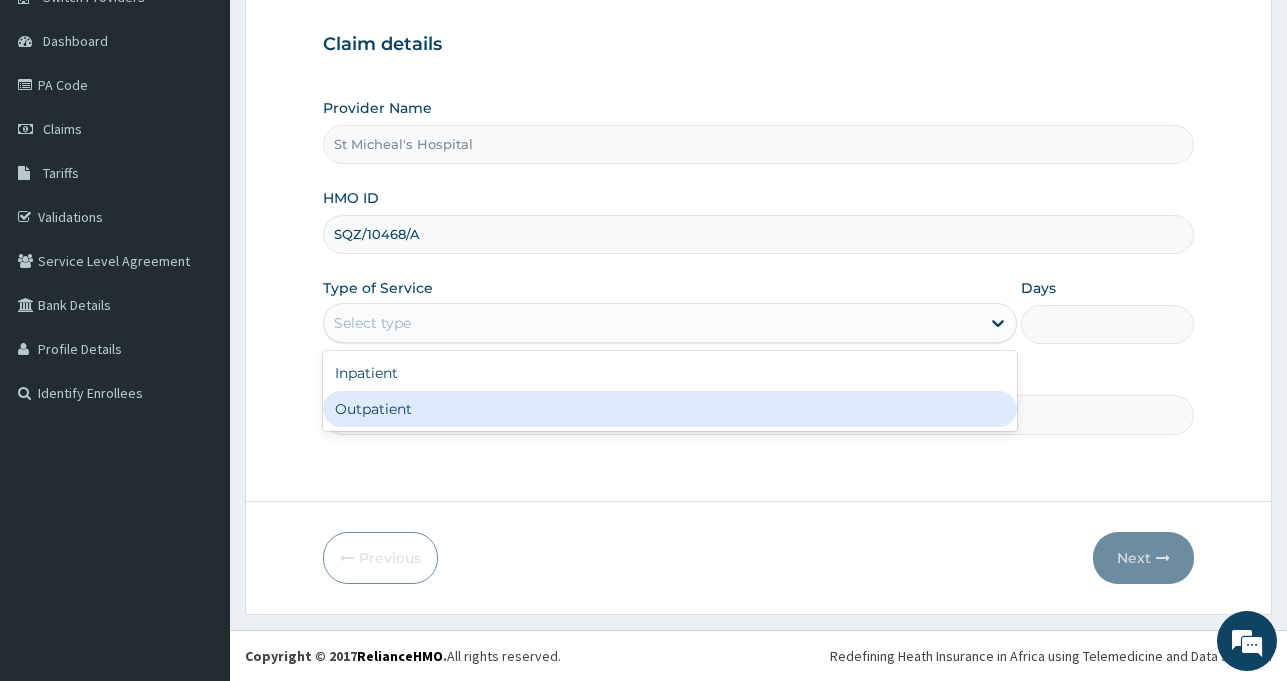 click on "Outpatient" at bounding box center [670, 409] 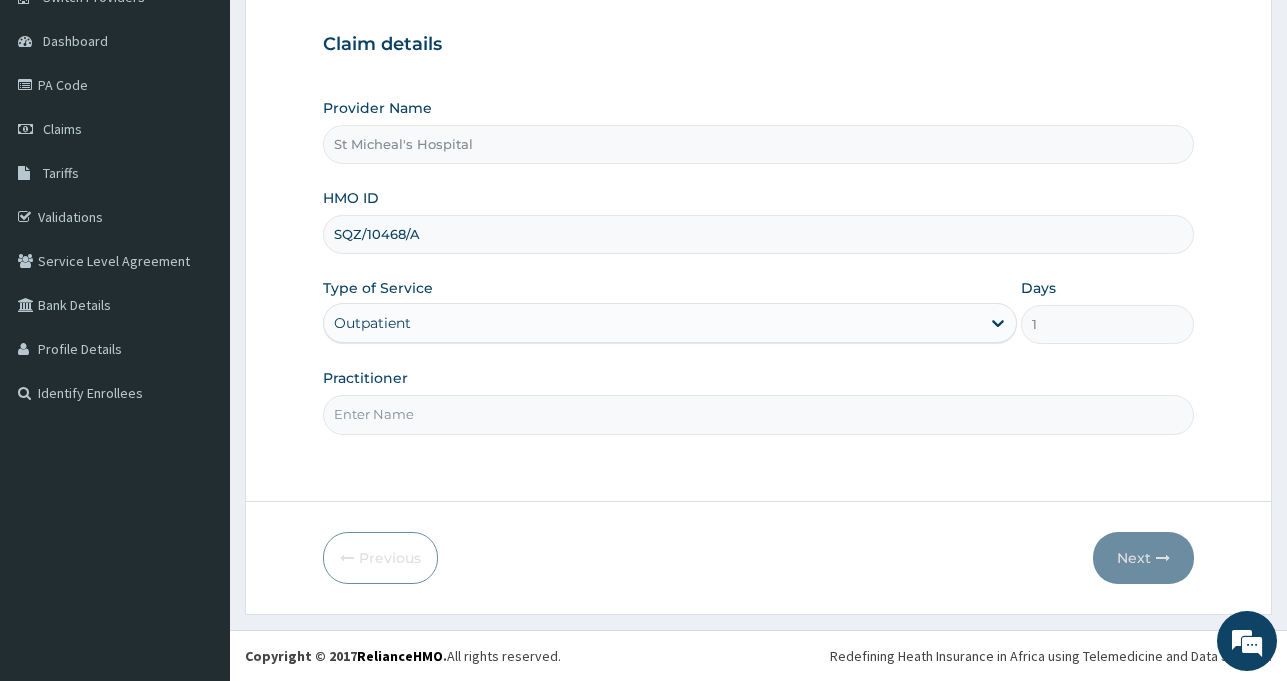 click on "Practitioner" at bounding box center [758, 414] 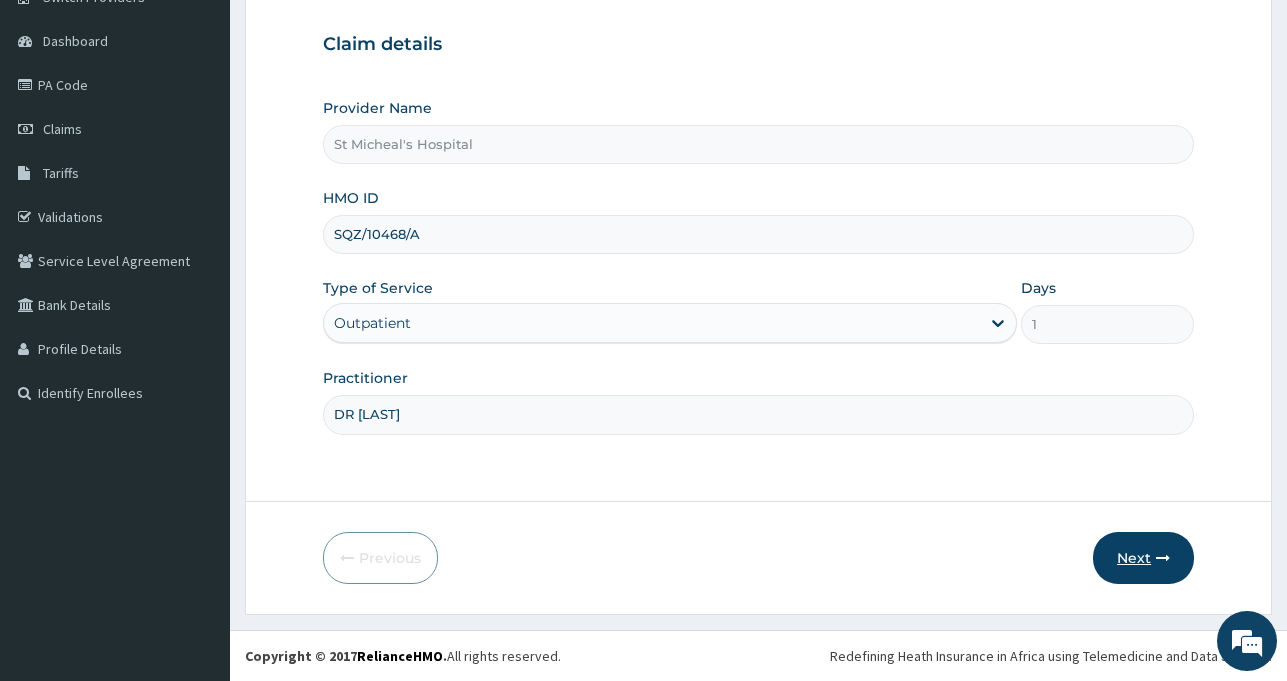 type on "DR PETER" 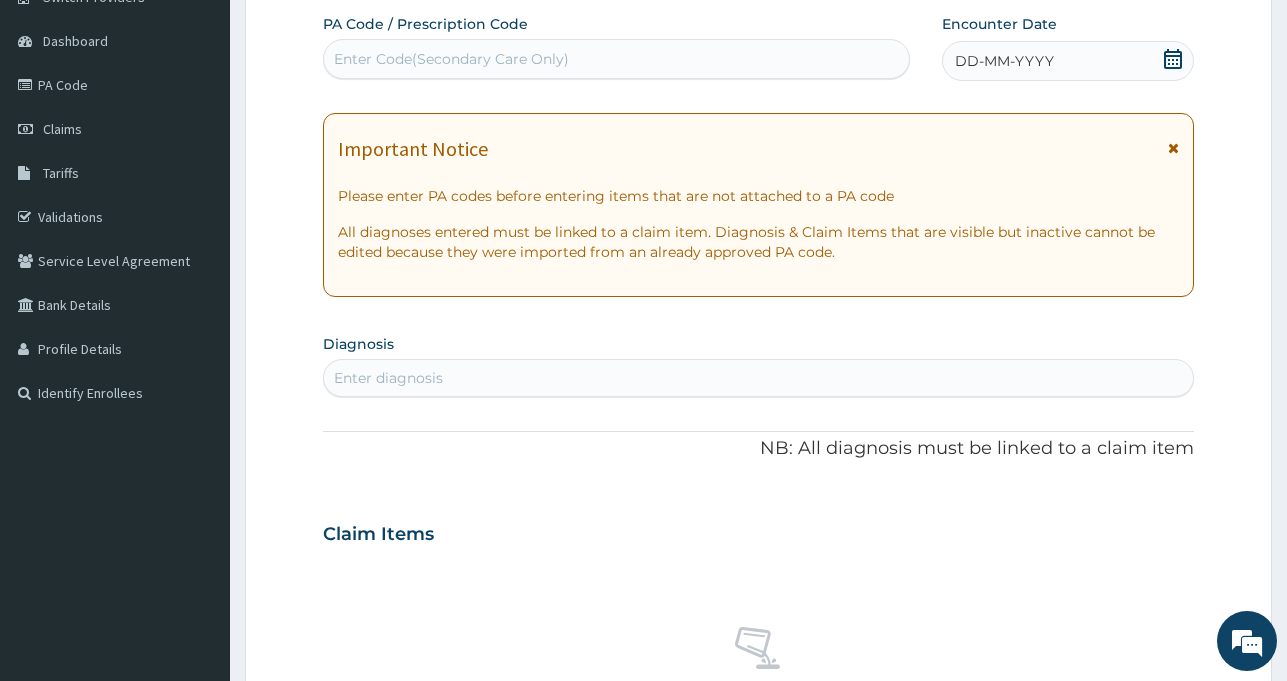 click 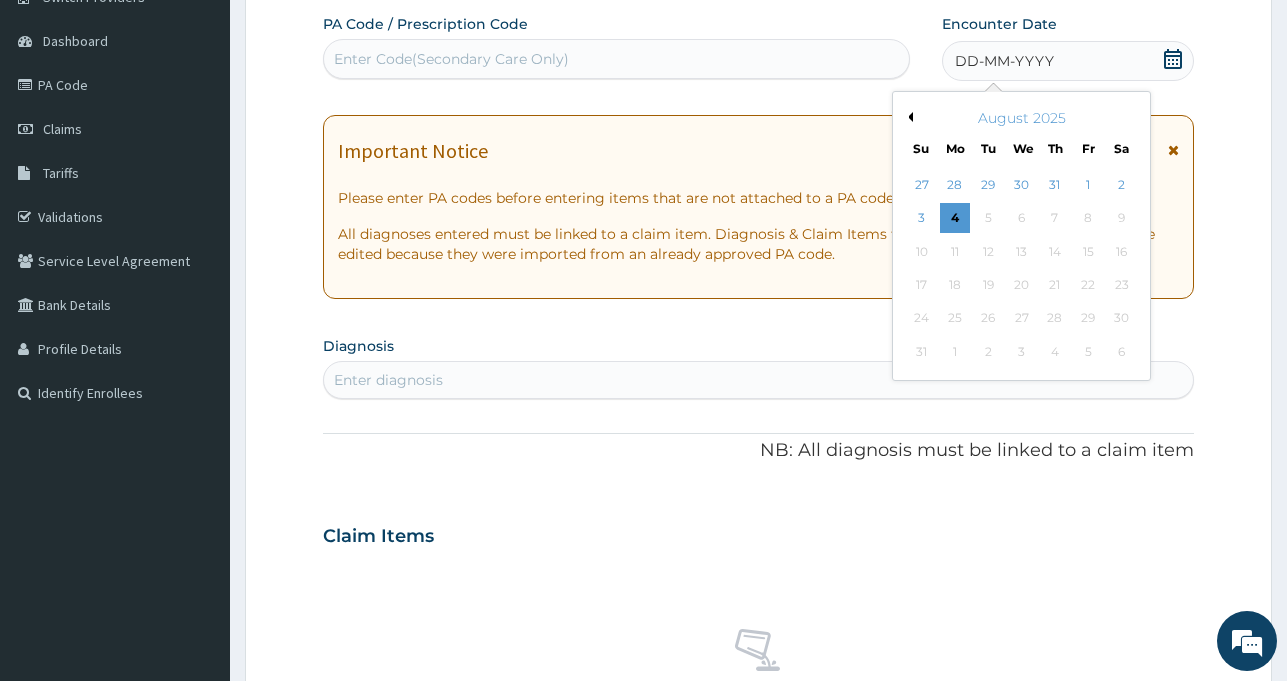 click on "Previous Month" at bounding box center (908, 117) 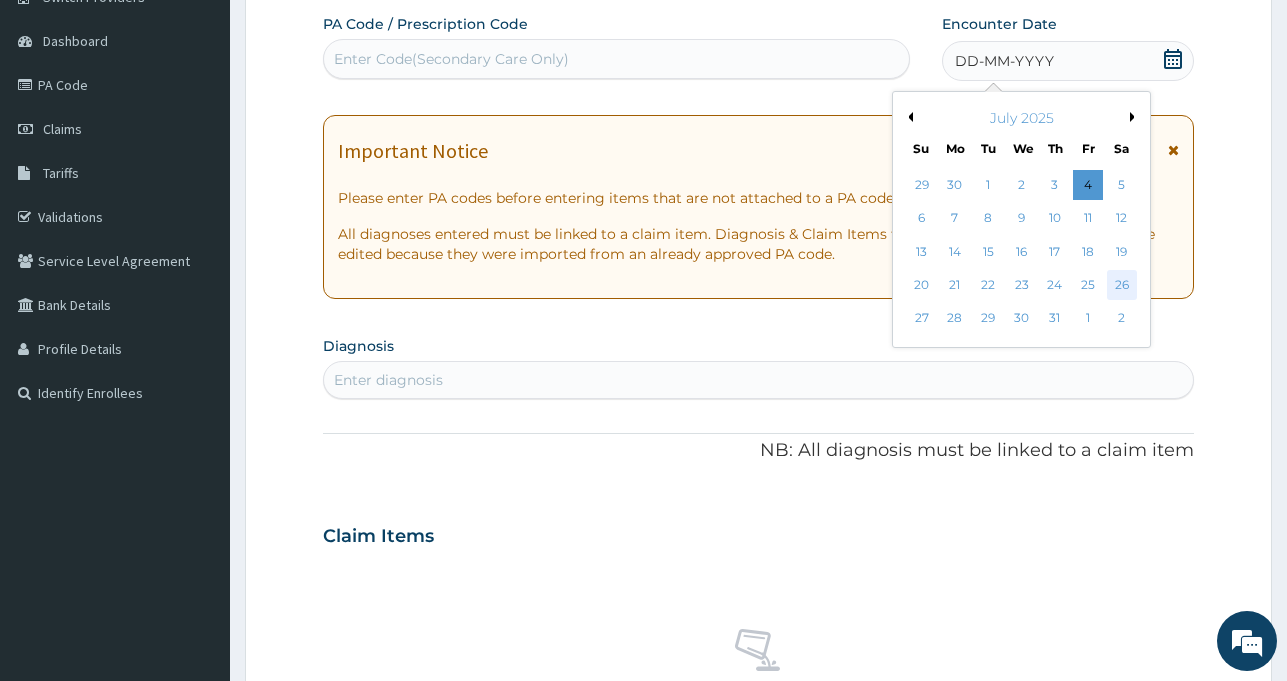 click on "26" at bounding box center [1122, 285] 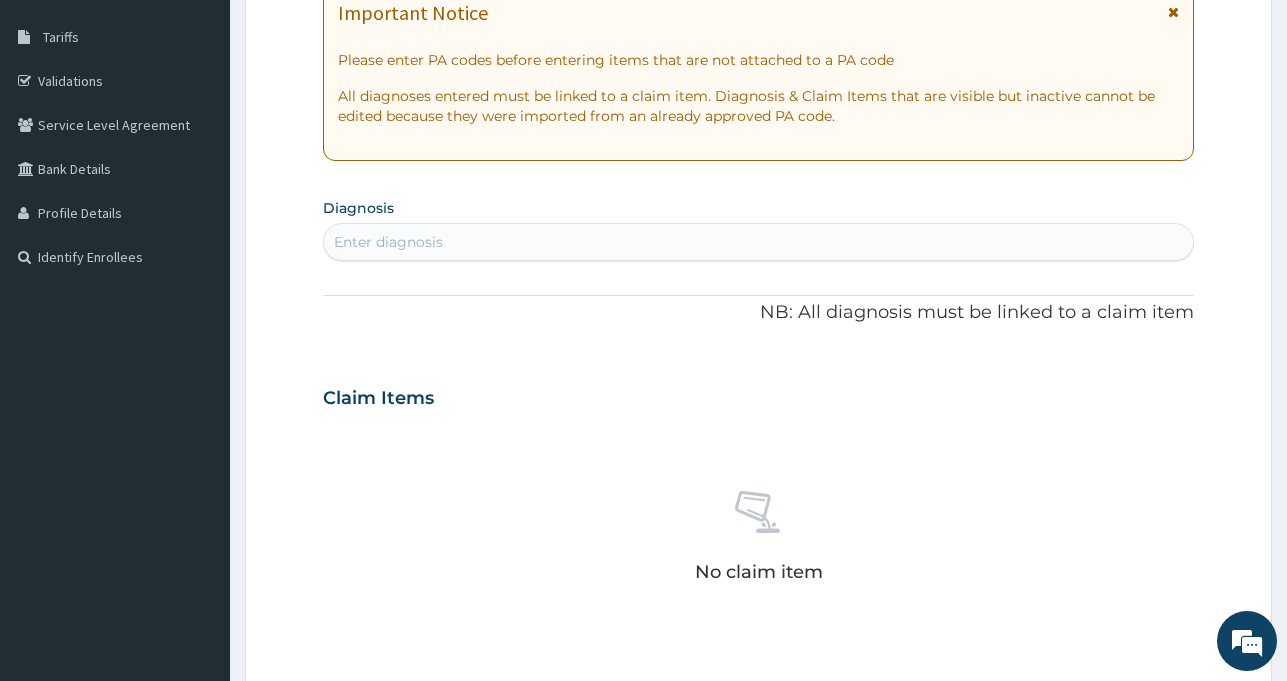 scroll, scrollTop: 340, scrollLeft: 0, axis: vertical 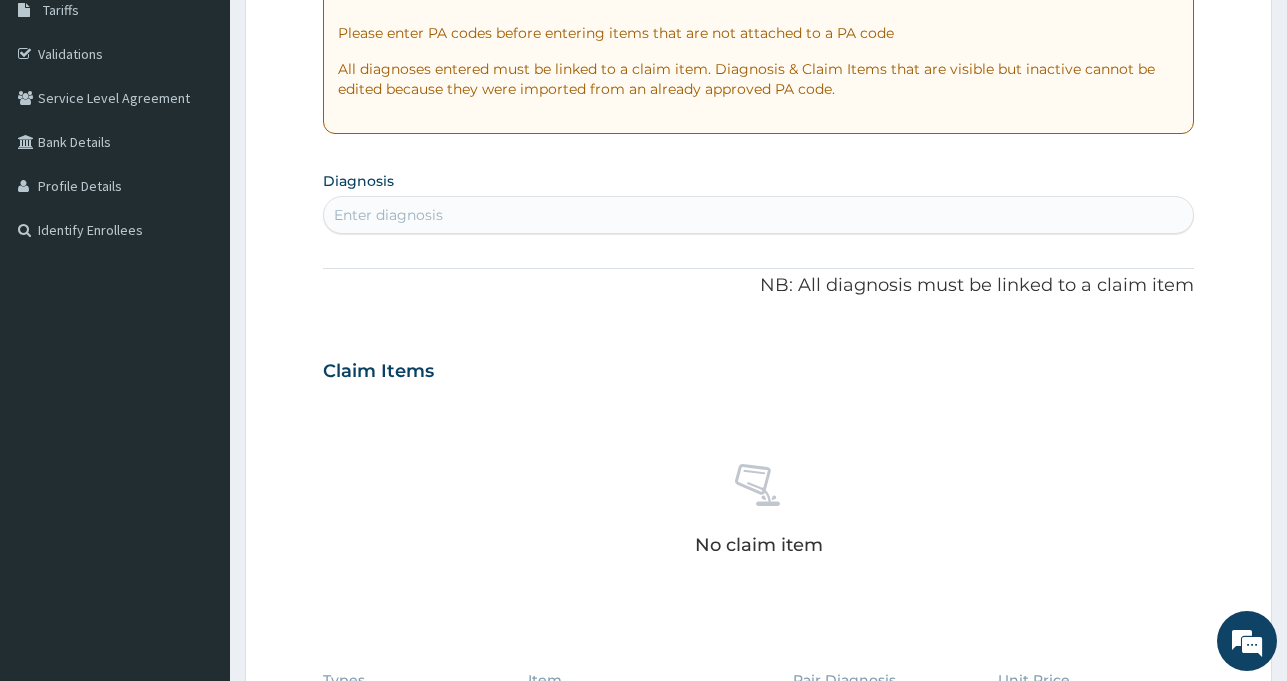 click on "Enter diagnosis" at bounding box center (758, 215) 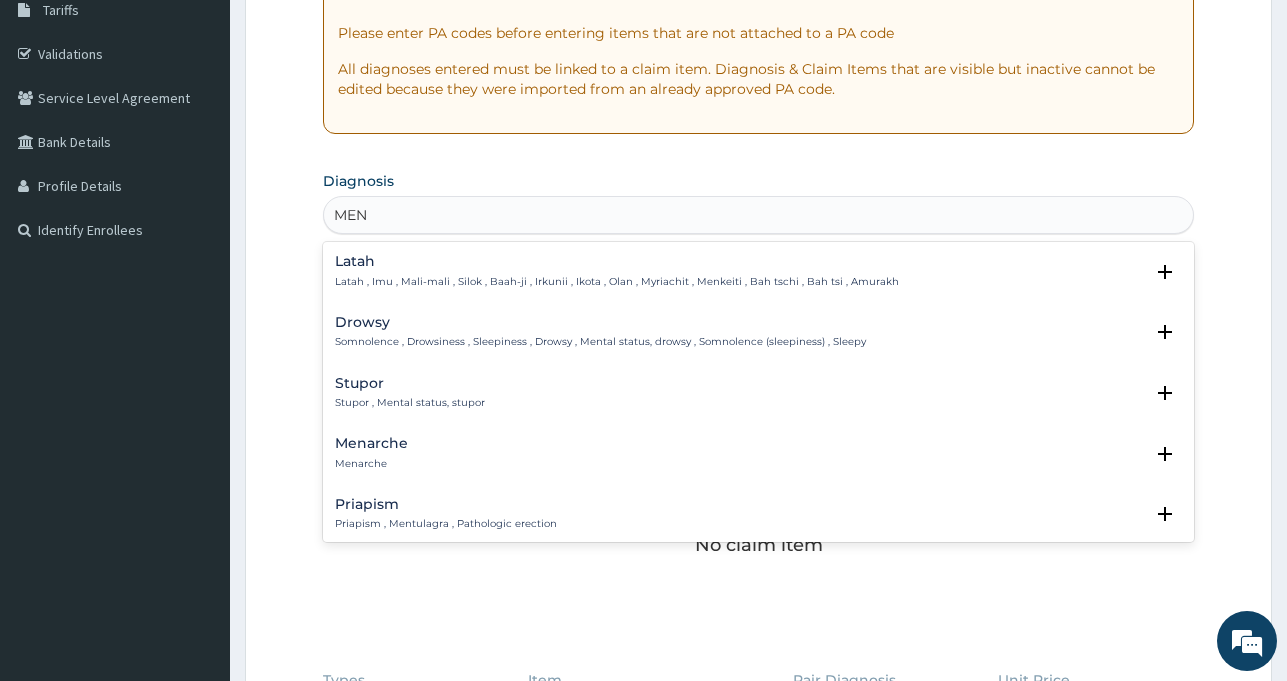 type on "MENO" 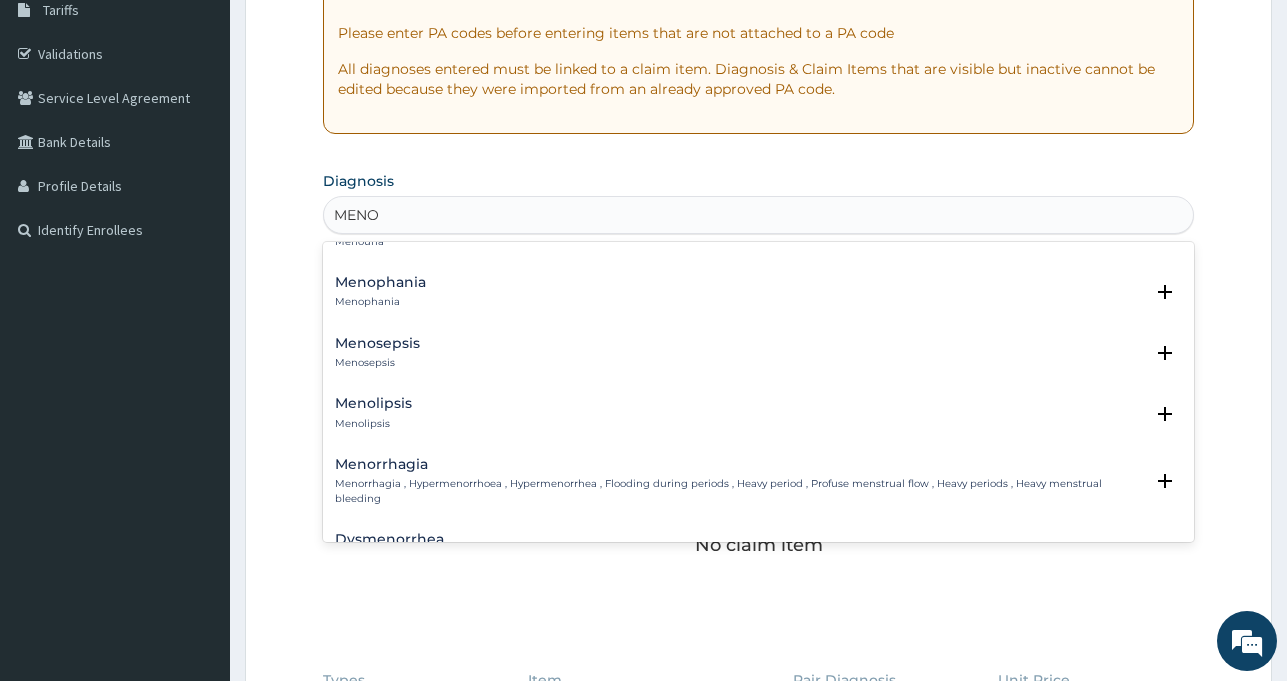 scroll, scrollTop: 80, scrollLeft: 0, axis: vertical 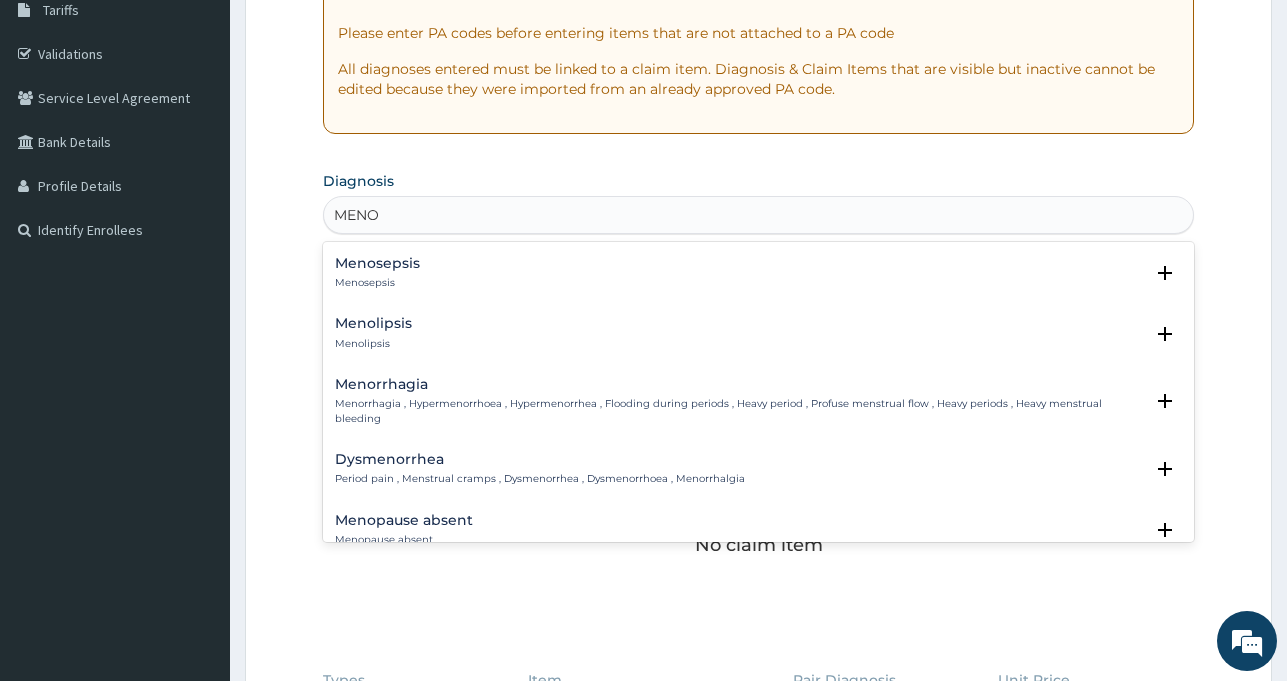 click on "Menorrhagia" at bounding box center (739, 384) 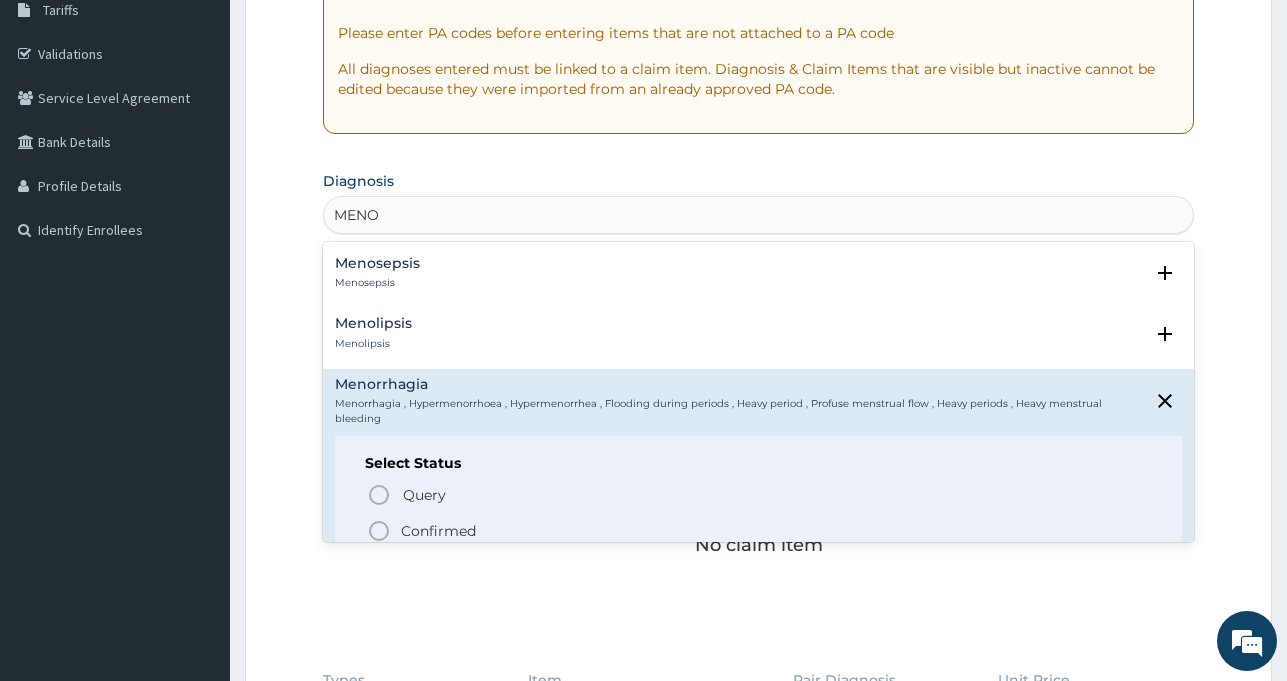 click on "Confirmed" at bounding box center [438, 531] 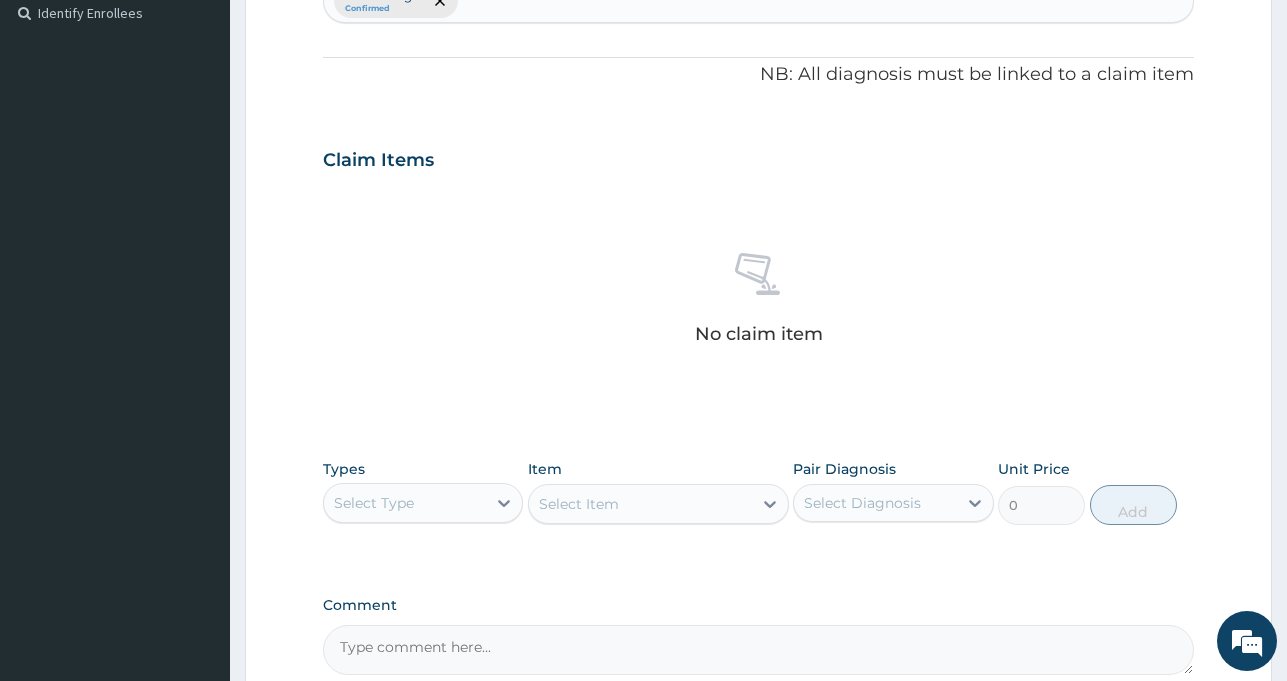 scroll, scrollTop: 657, scrollLeft: 0, axis: vertical 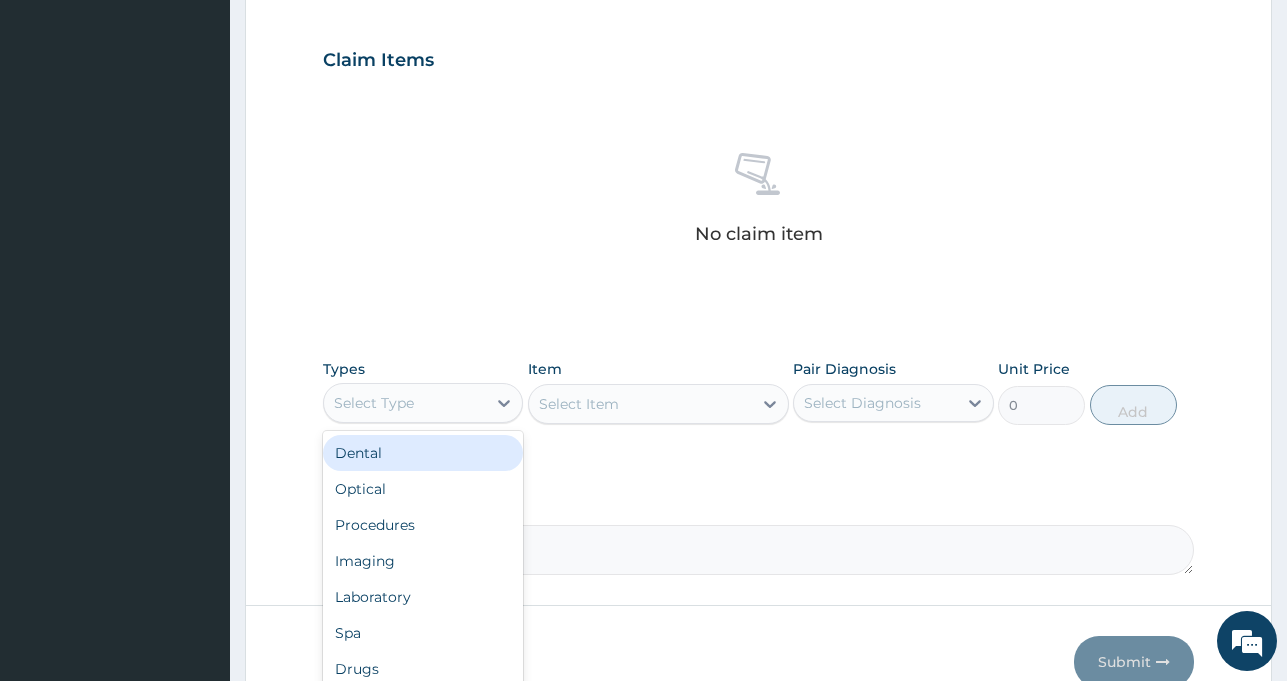 click on "Select Type" at bounding box center [405, 403] 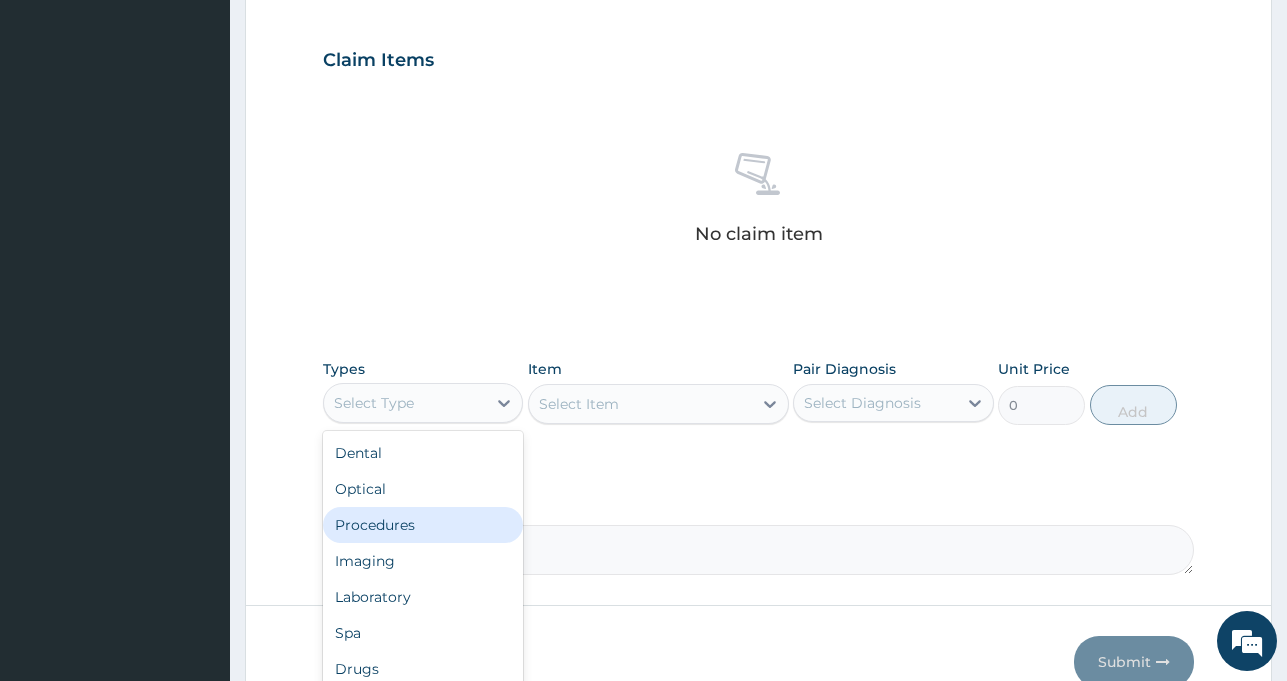 click on "Procedures" at bounding box center (423, 525) 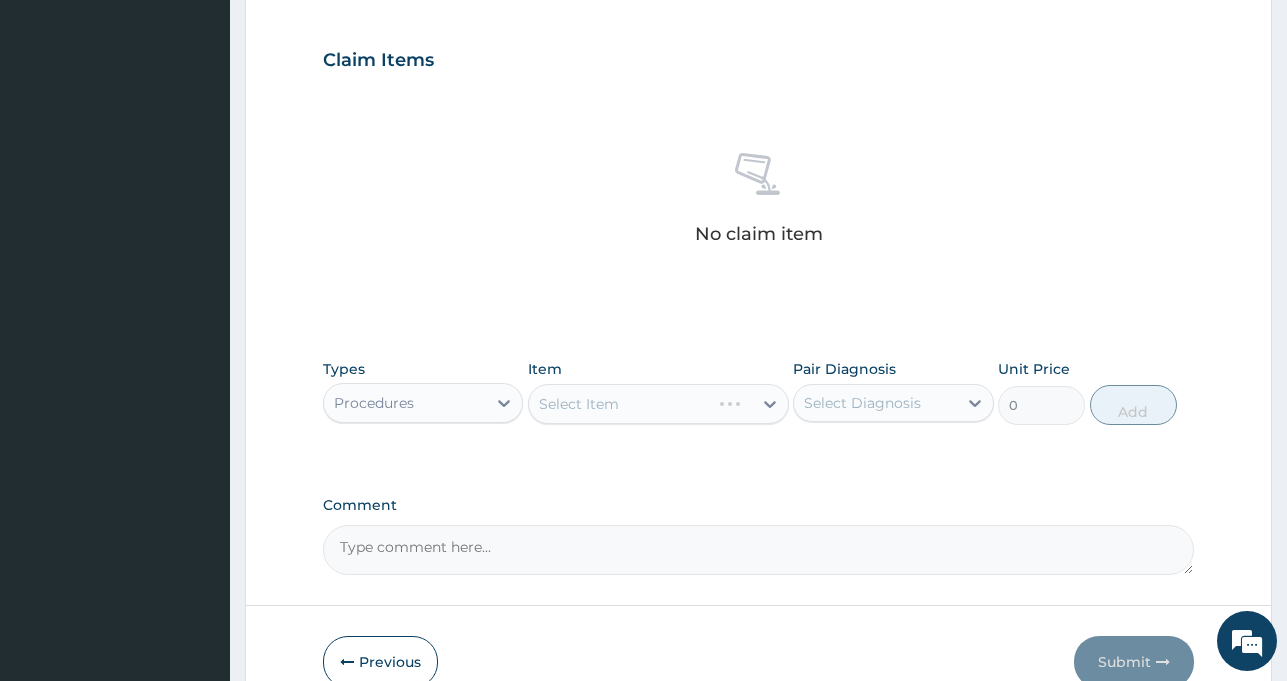 click on "Select Item" at bounding box center (658, 404) 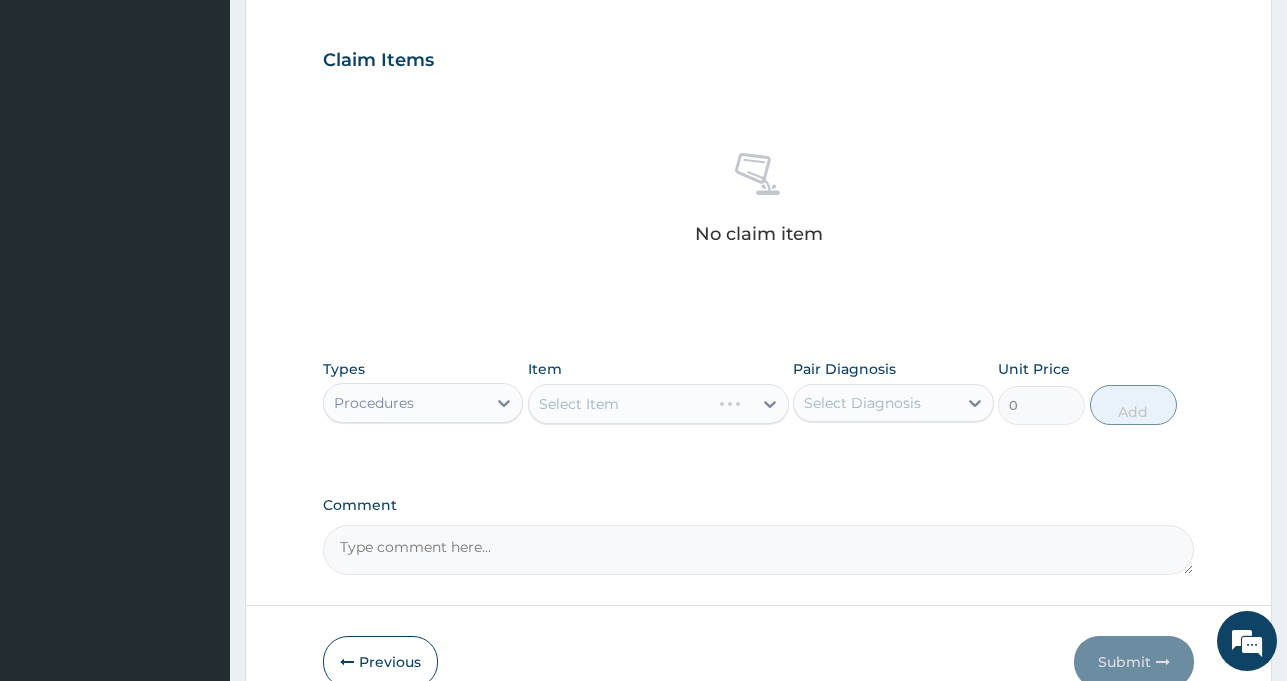 click on "Select Item" at bounding box center (658, 404) 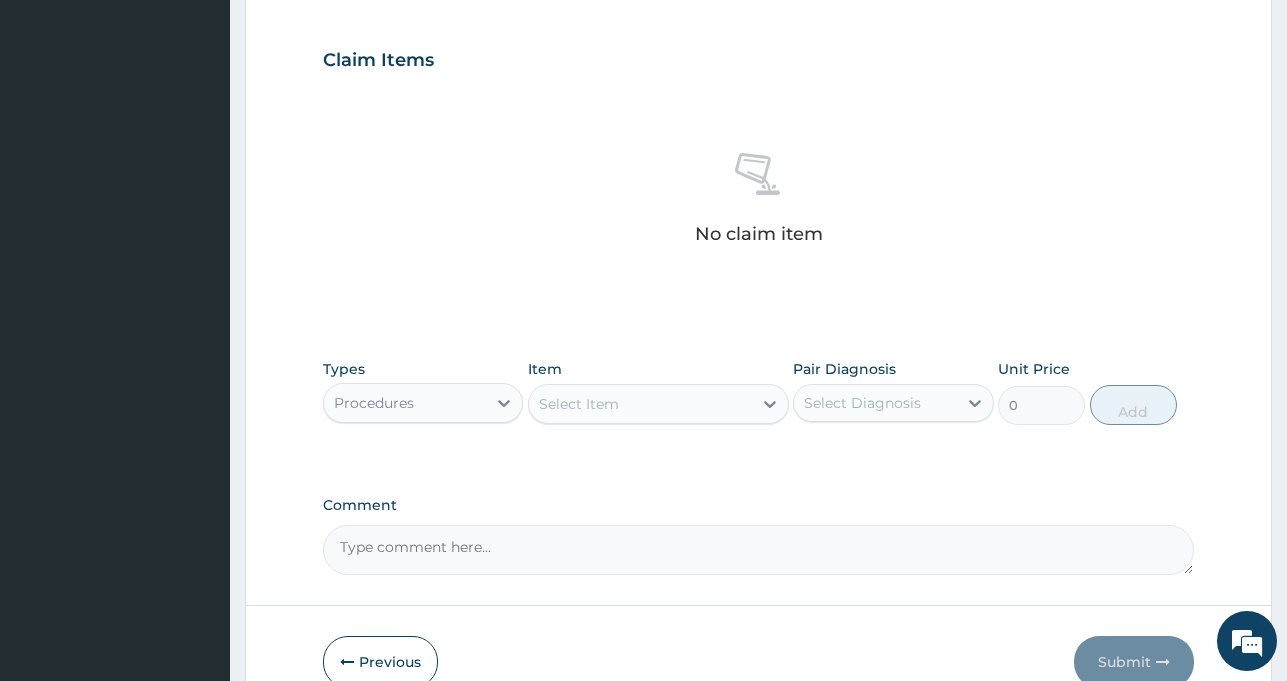 click on "Select Item" at bounding box center (640, 404) 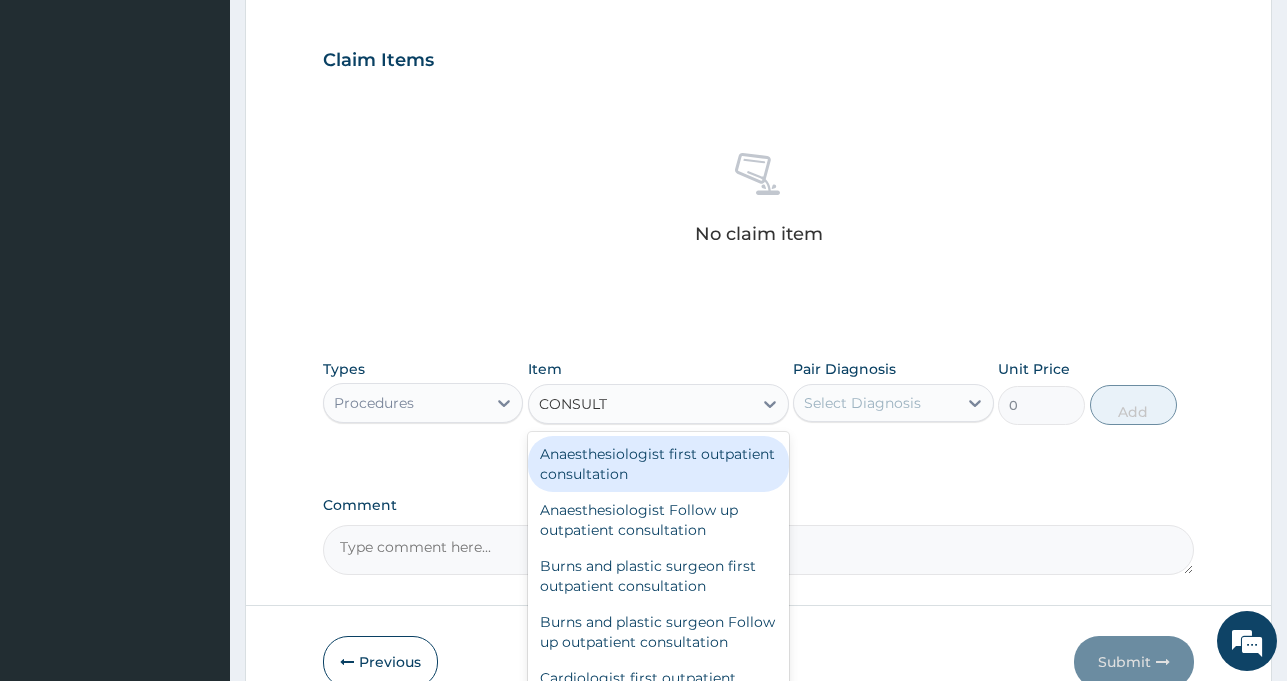 type on "CONSULTA" 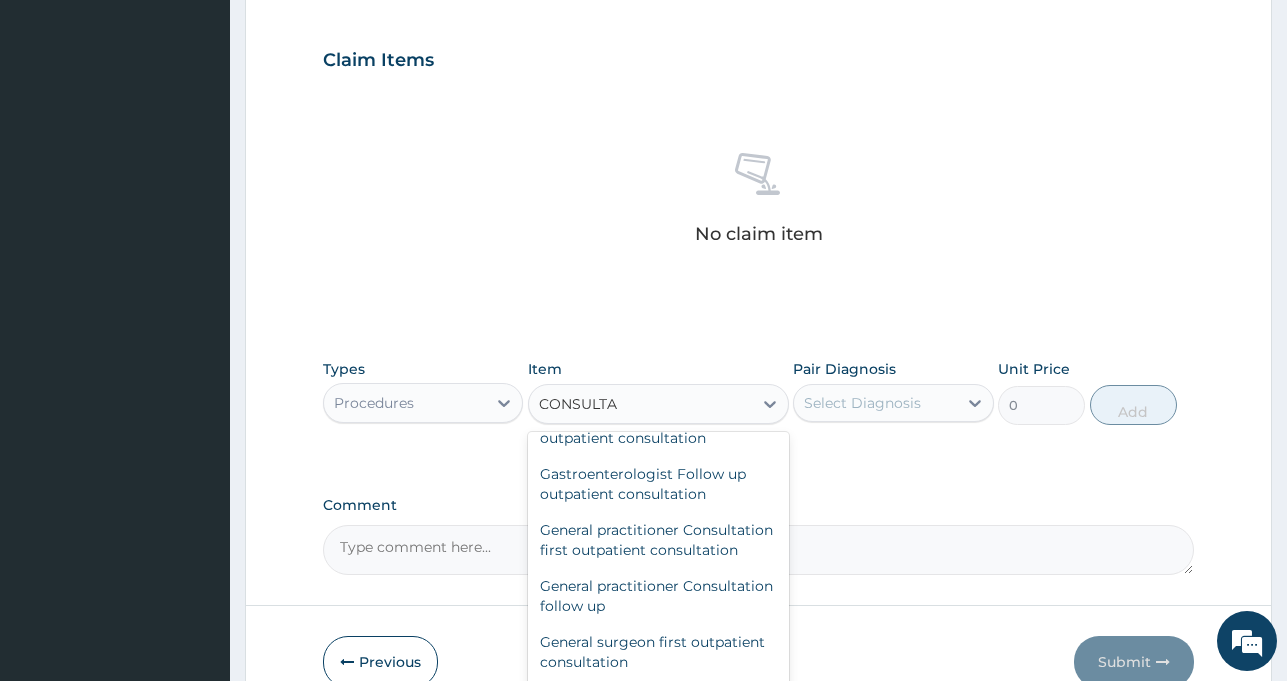scroll, scrollTop: 1152, scrollLeft: 0, axis: vertical 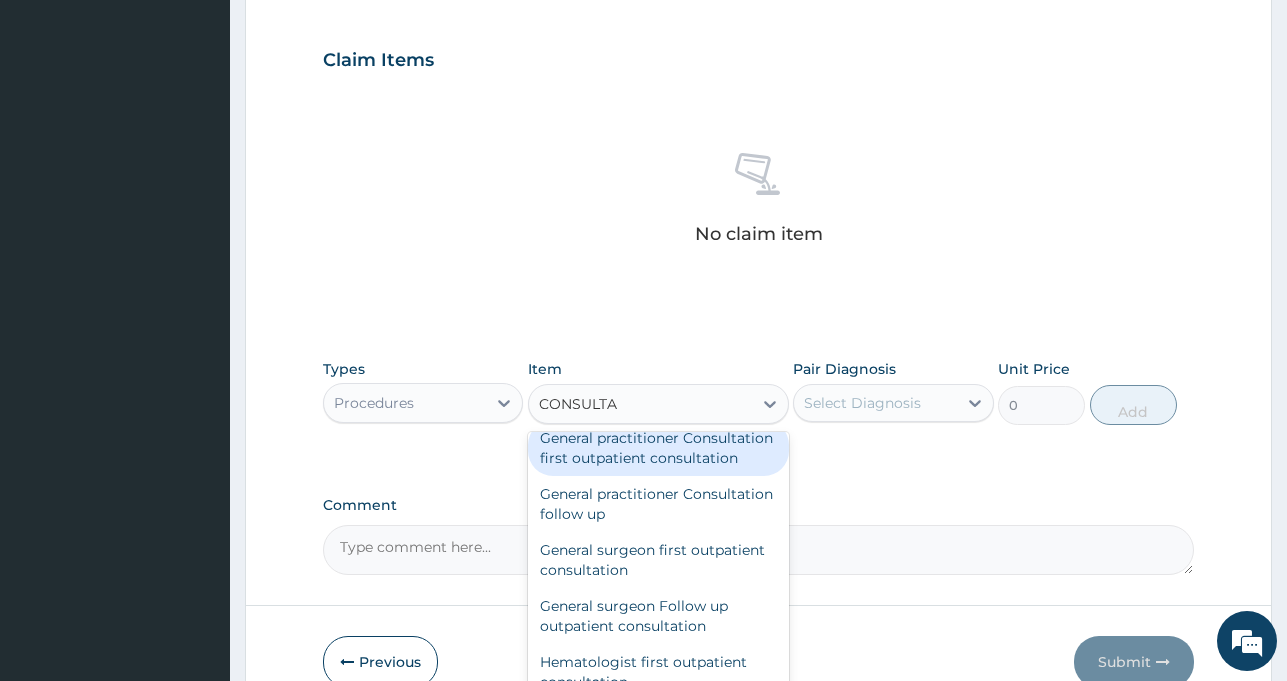 click on "General practitioner Consultation first outpatient consultation" at bounding box center (658, 448) 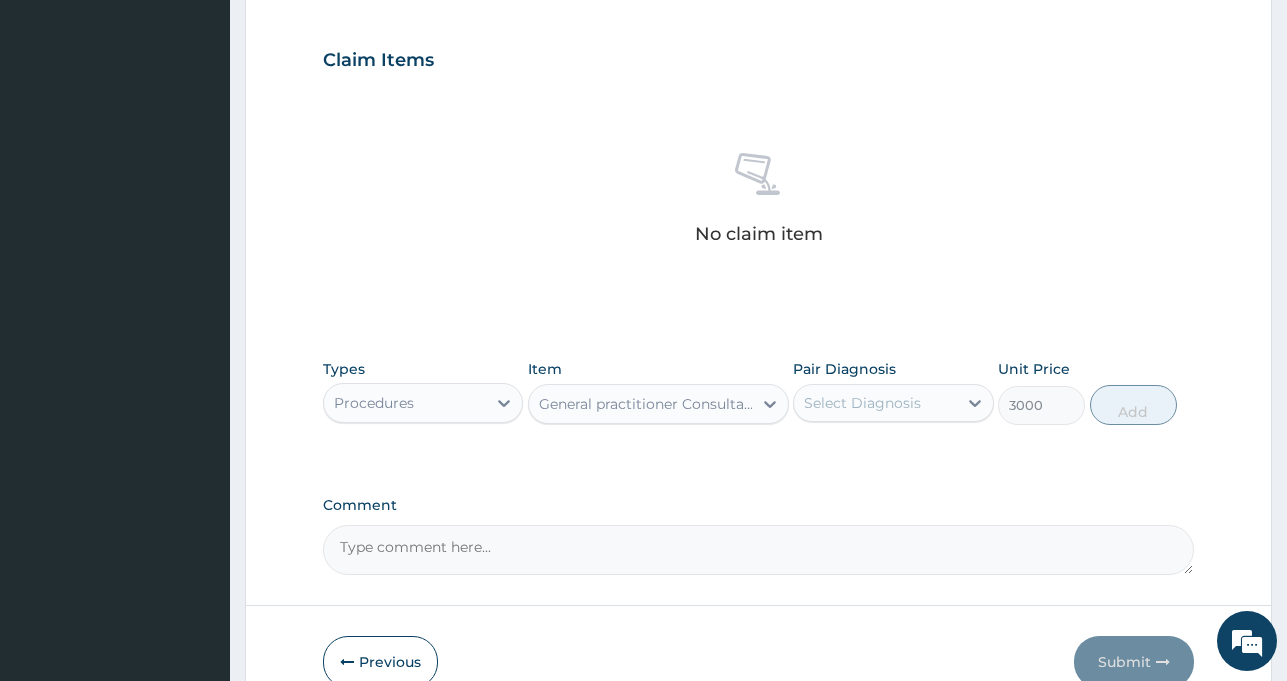 click on "Select Diagnosis" at bounding box center [862, 403] 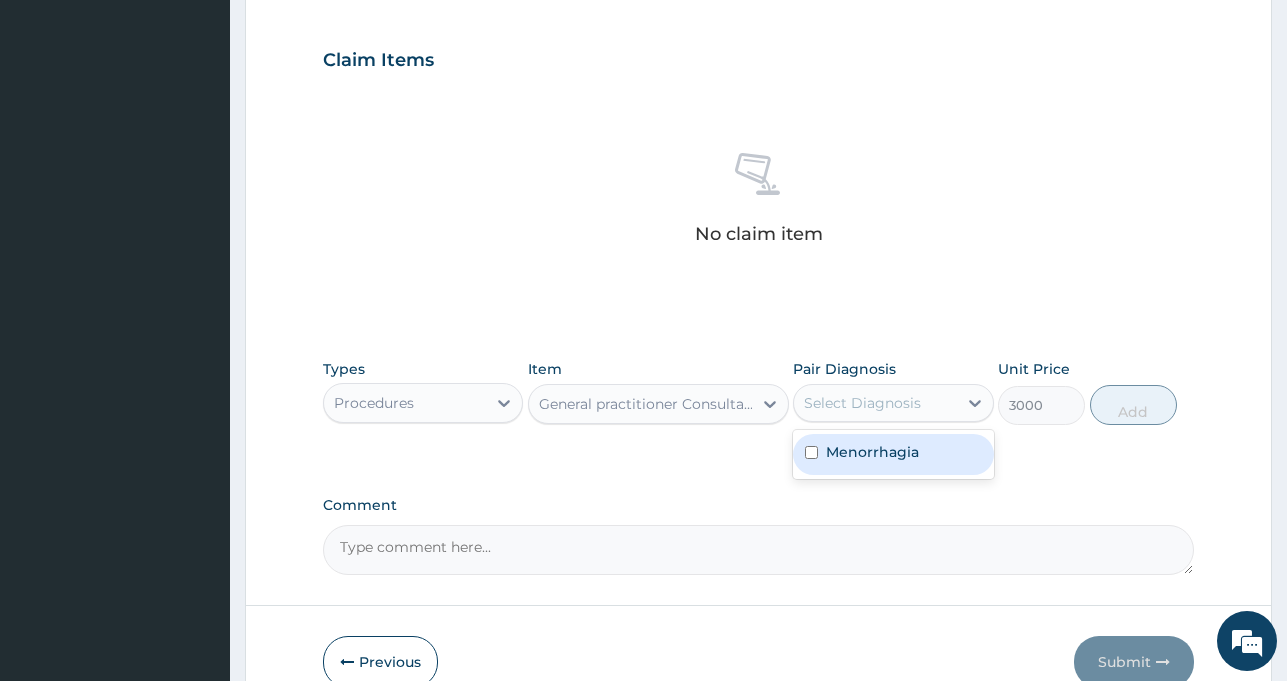 click on "Menorrhagia" at bounding box center [872, 452] 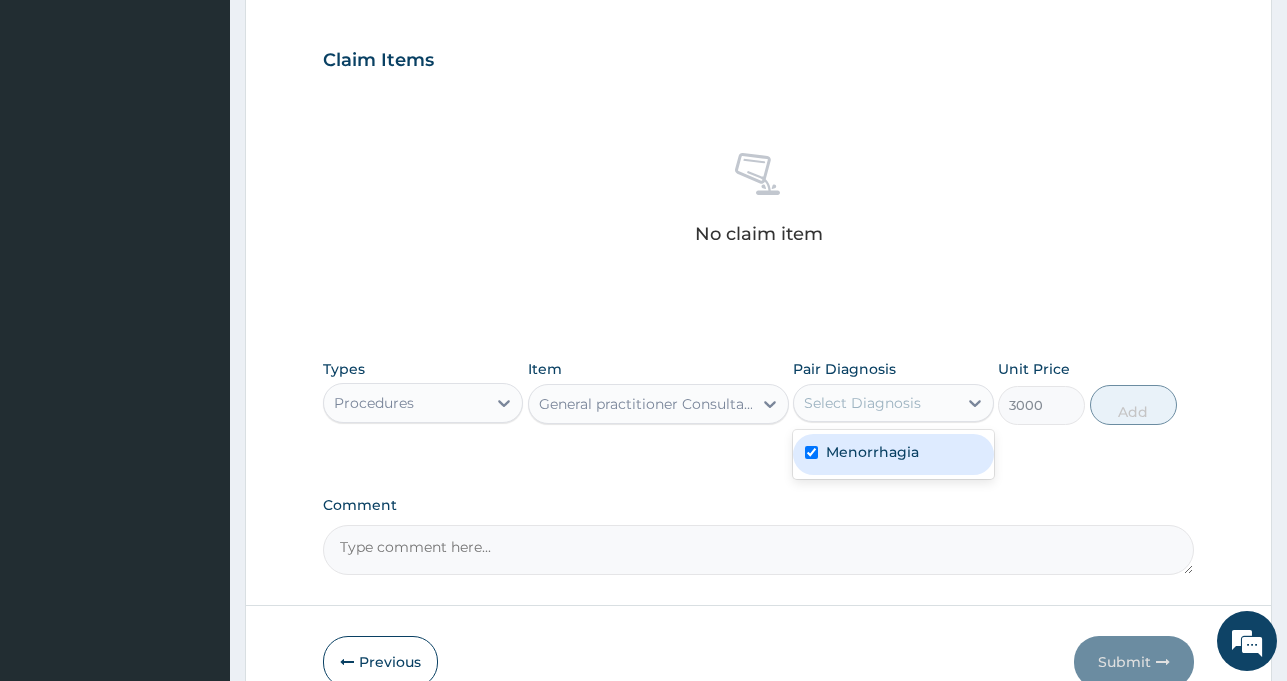 checkbox on "true" 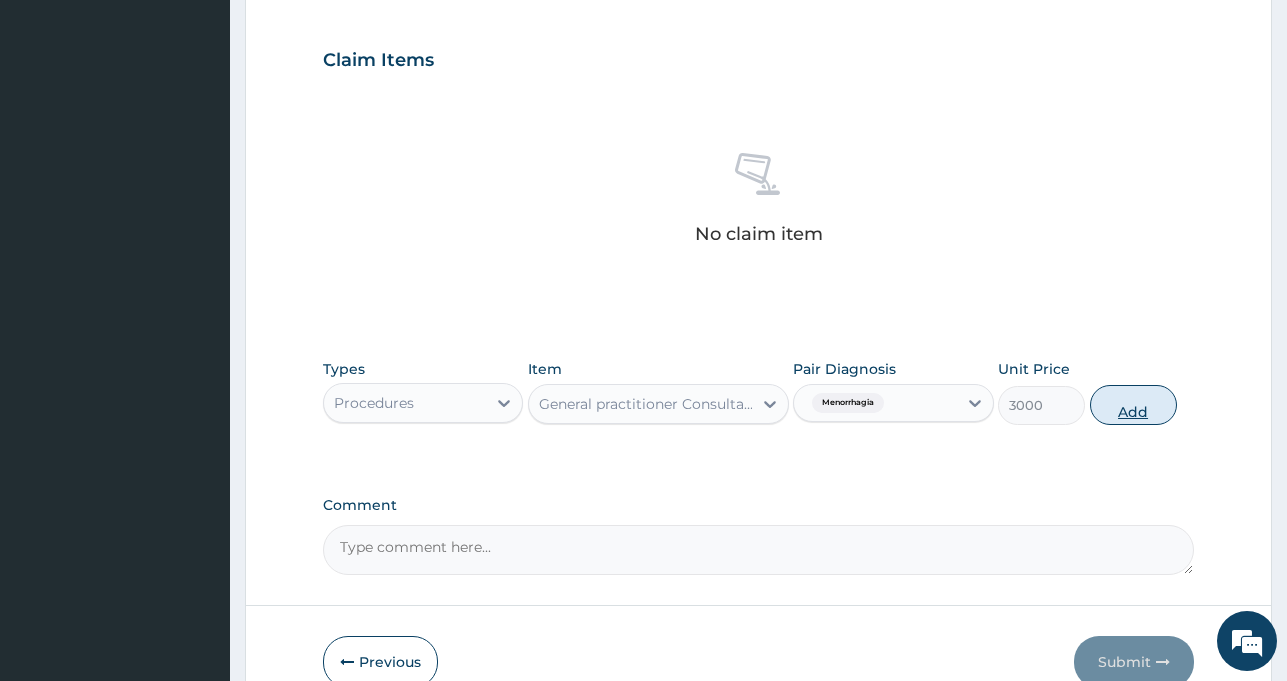 click on "Add" at bounding box center [1133, 405] 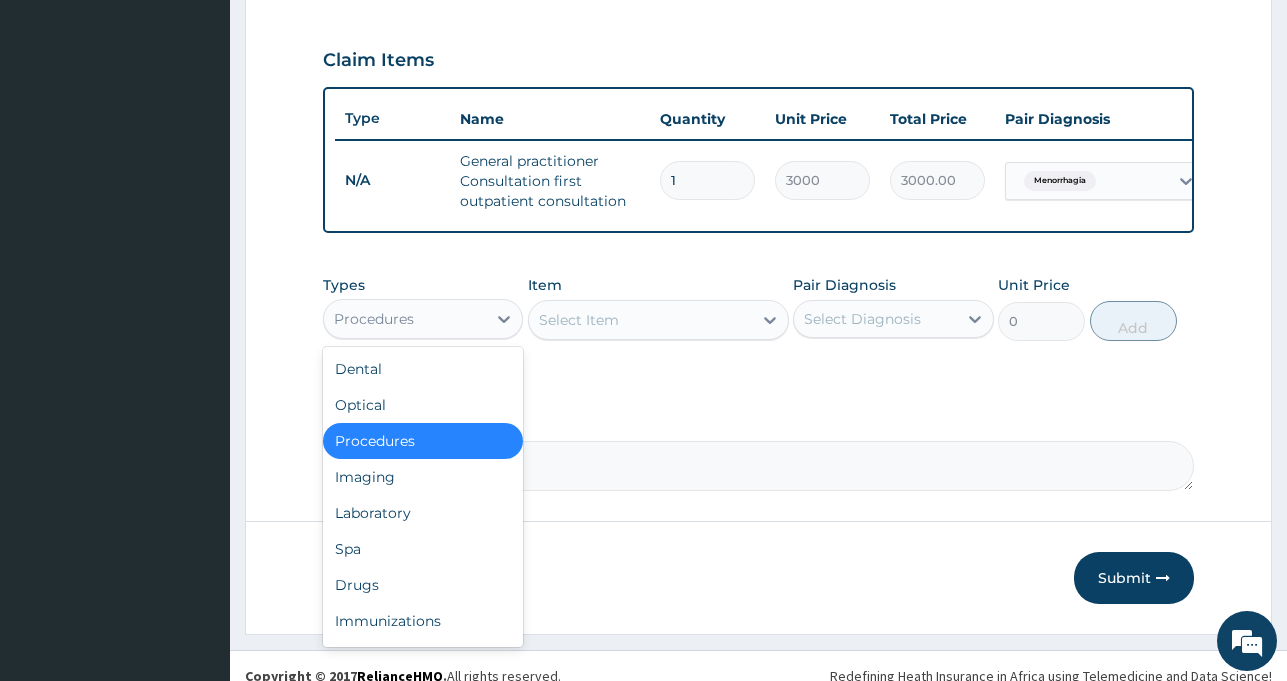 click on "Procedures" at bounding box center (405, 319) 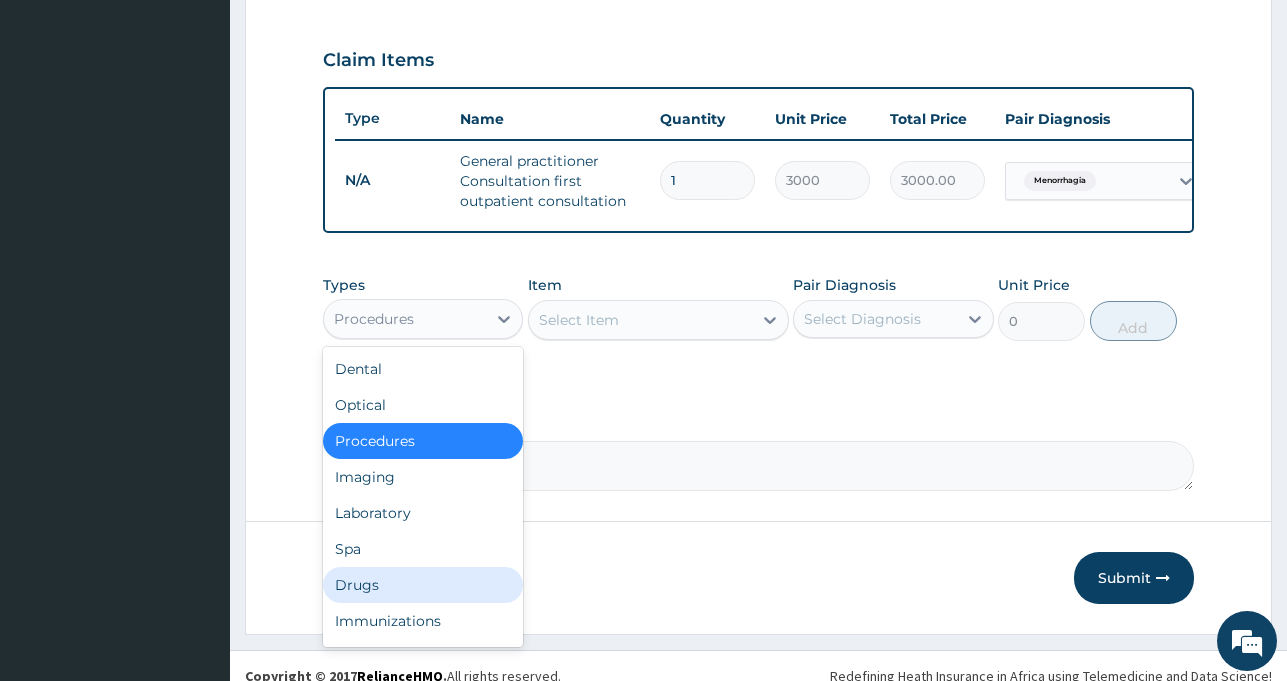 click on "Drugs" at bounding box center [423, 585] 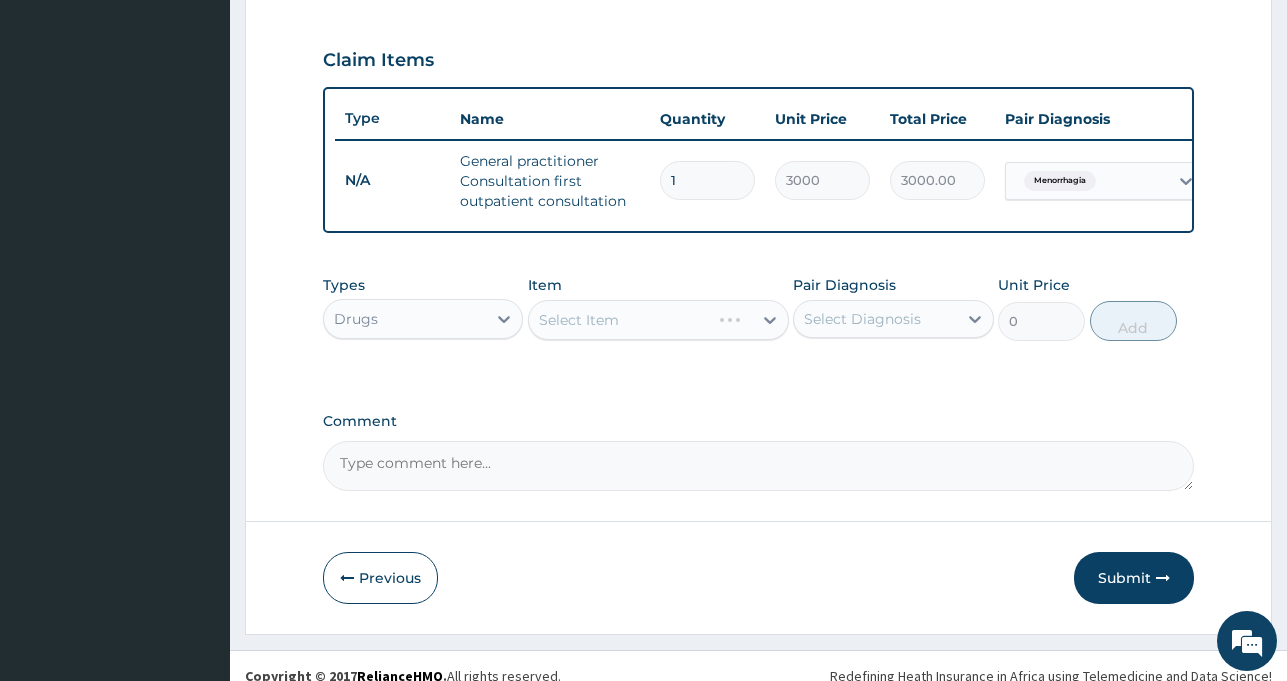 click on "Select Item" at bounding box center [658, 320] 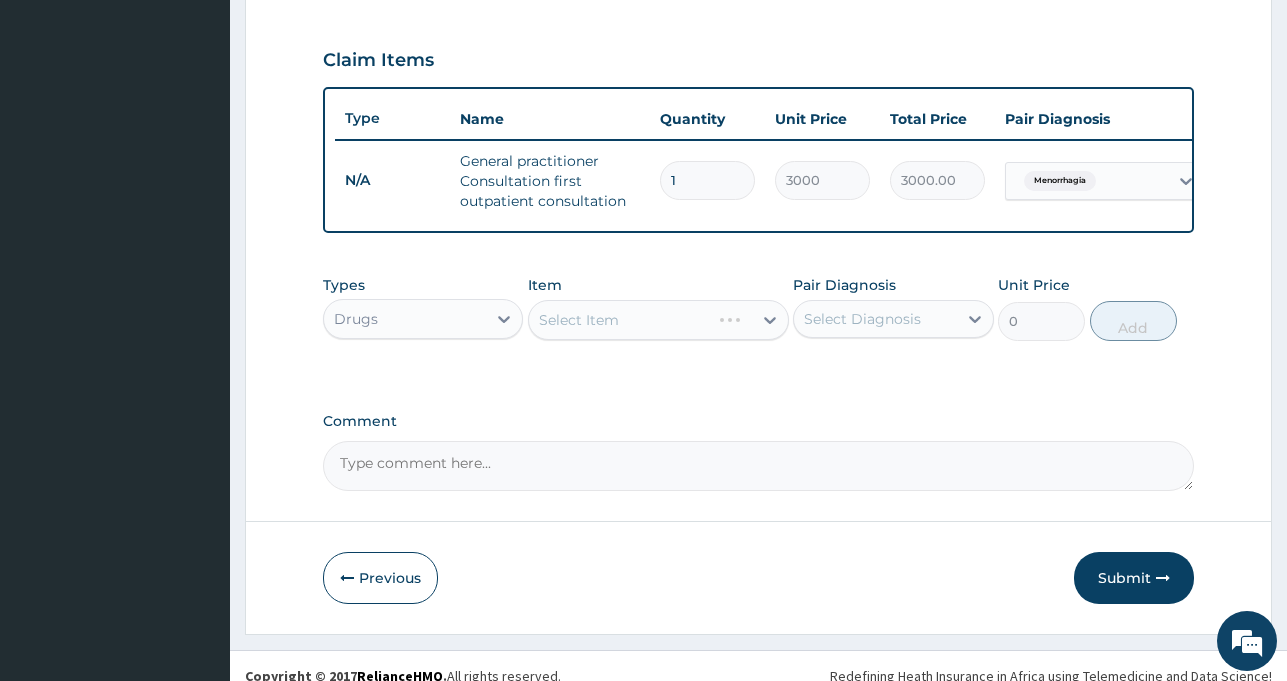 click on "Select Item" at bounding box center (658, 320) 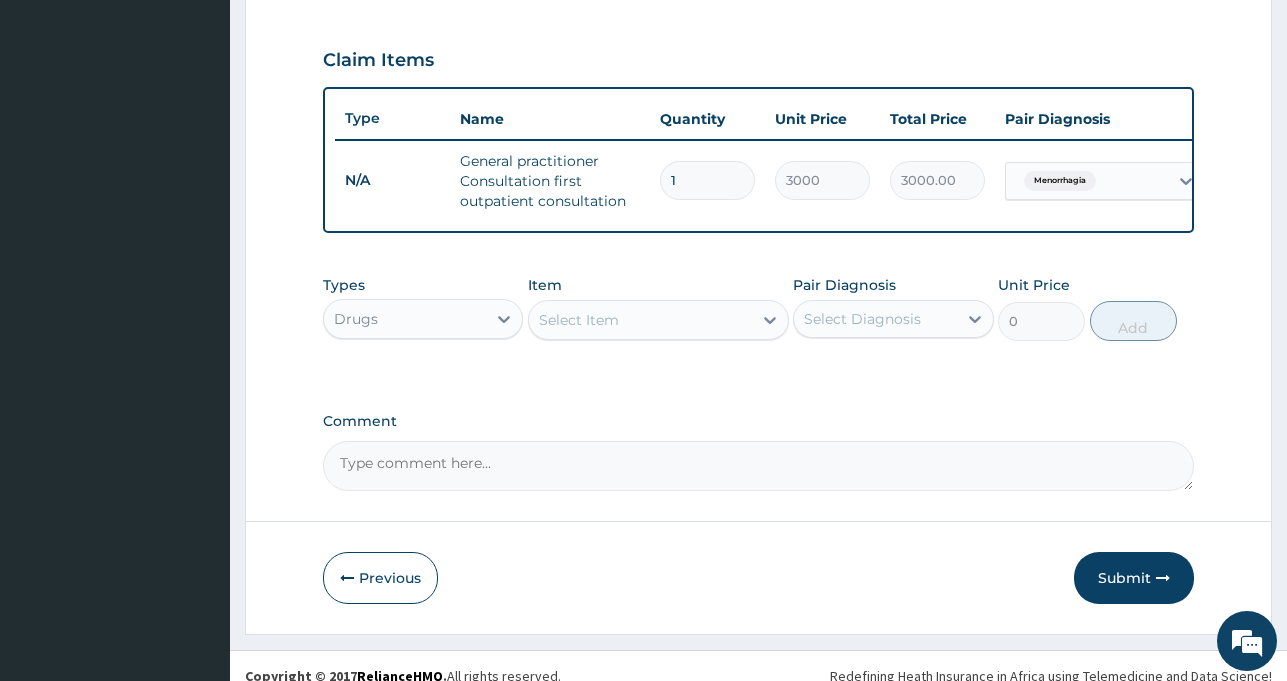 click on "Select Item" at bounding box center [640, 320] 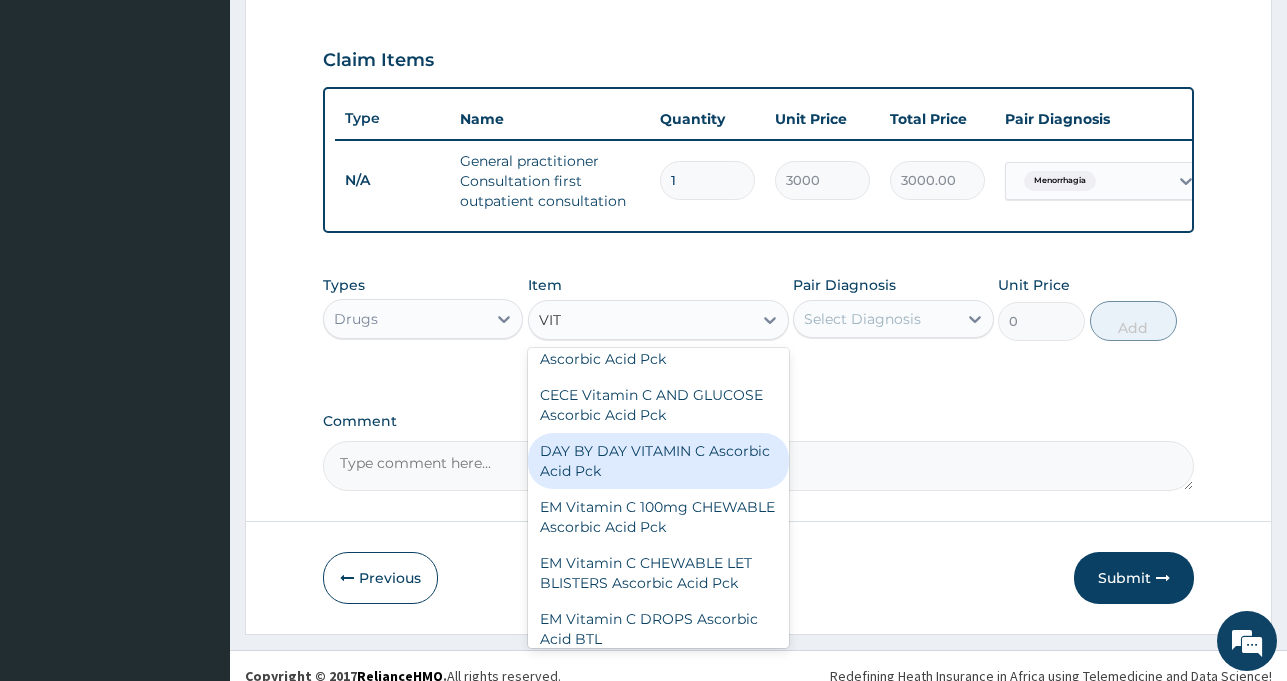 scroll, scrollTop: 200, scrollLeft: 0, axis: vertical 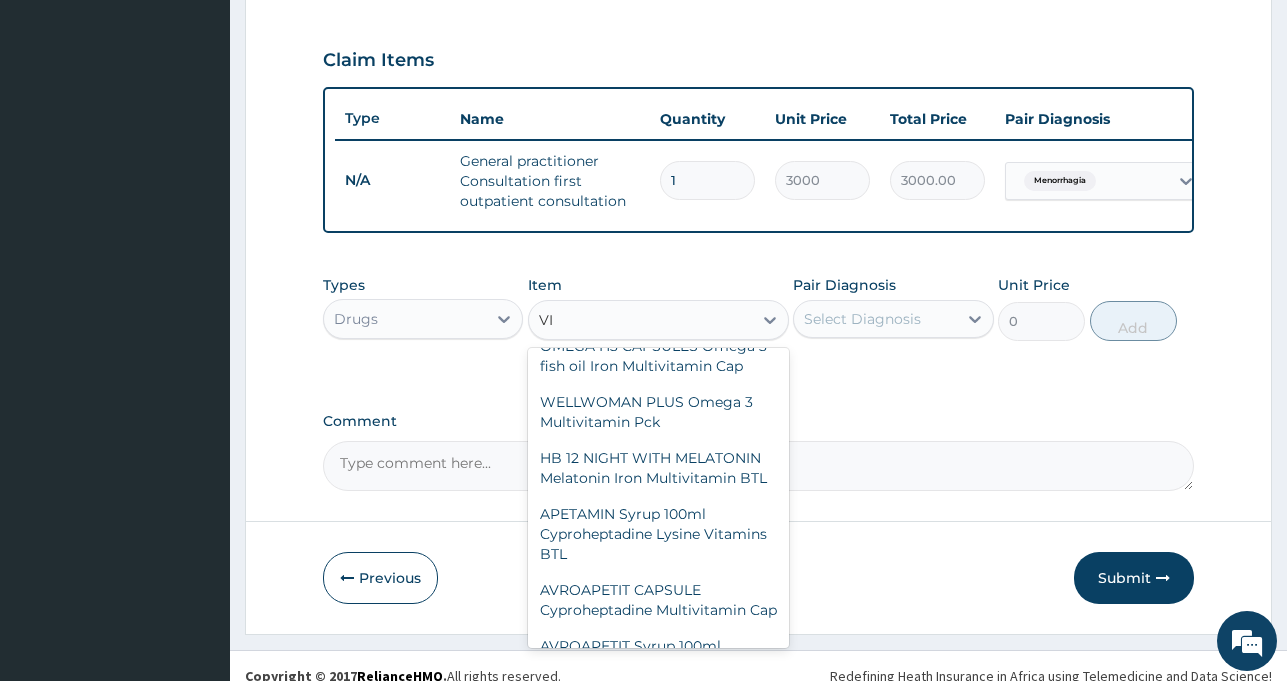 type on "V" 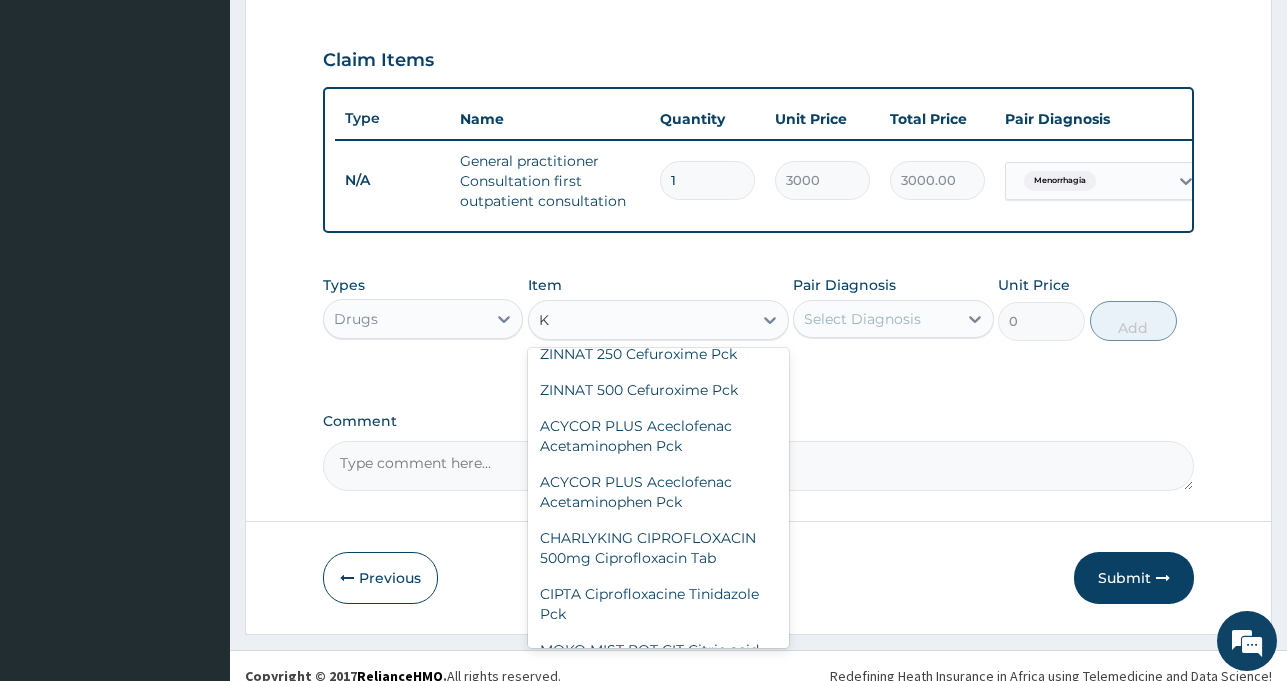 scroll, scrollTop: 8708, scrollLeft: 0, axis: vertical 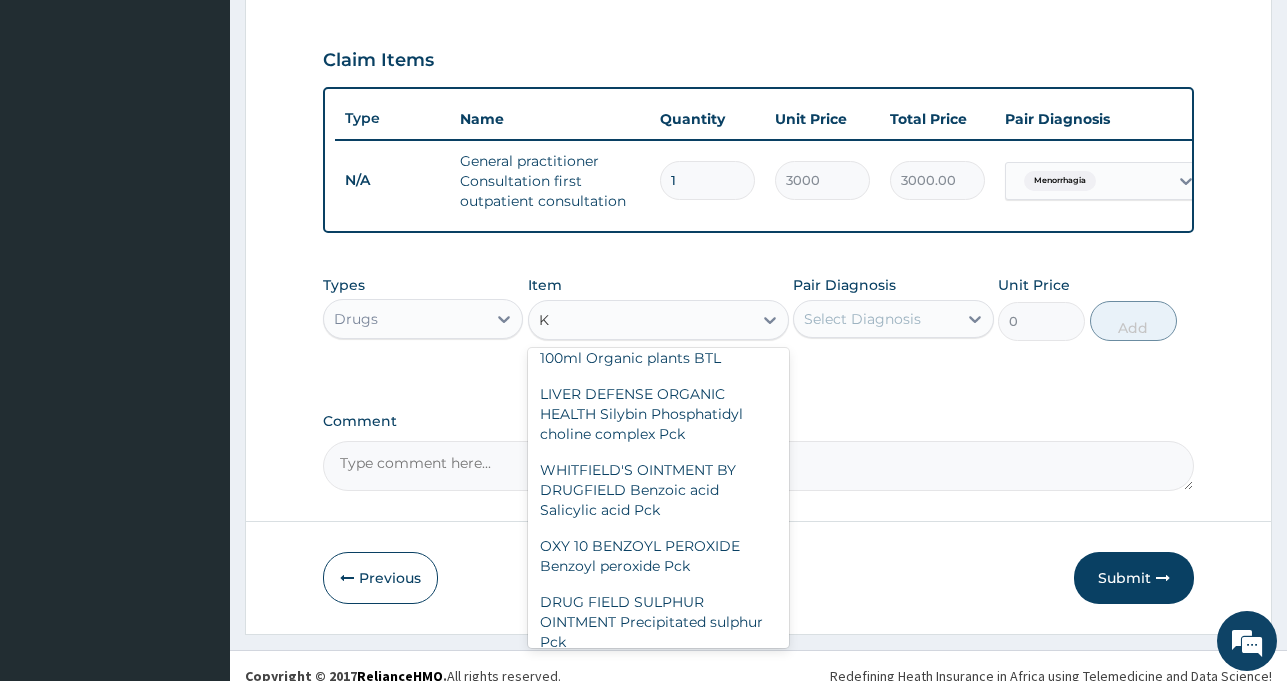 type on "K3" 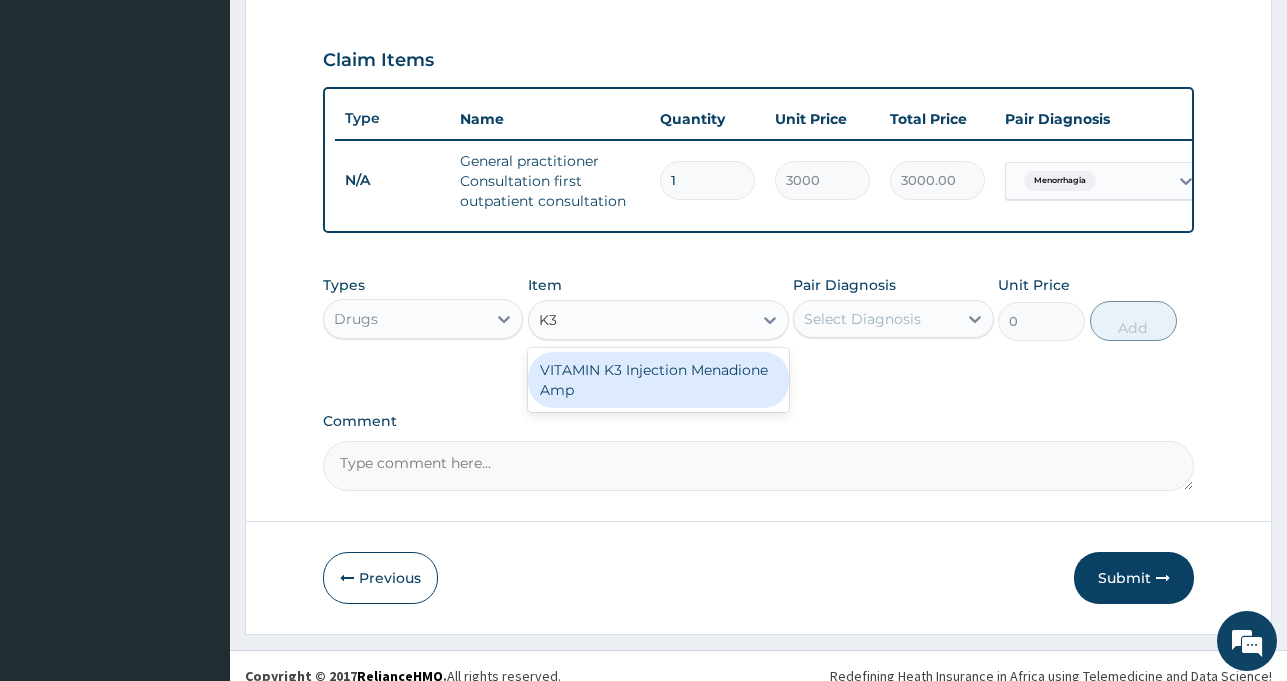 scroll, scrollTop: 0, scrollLeft: 0, axis: both 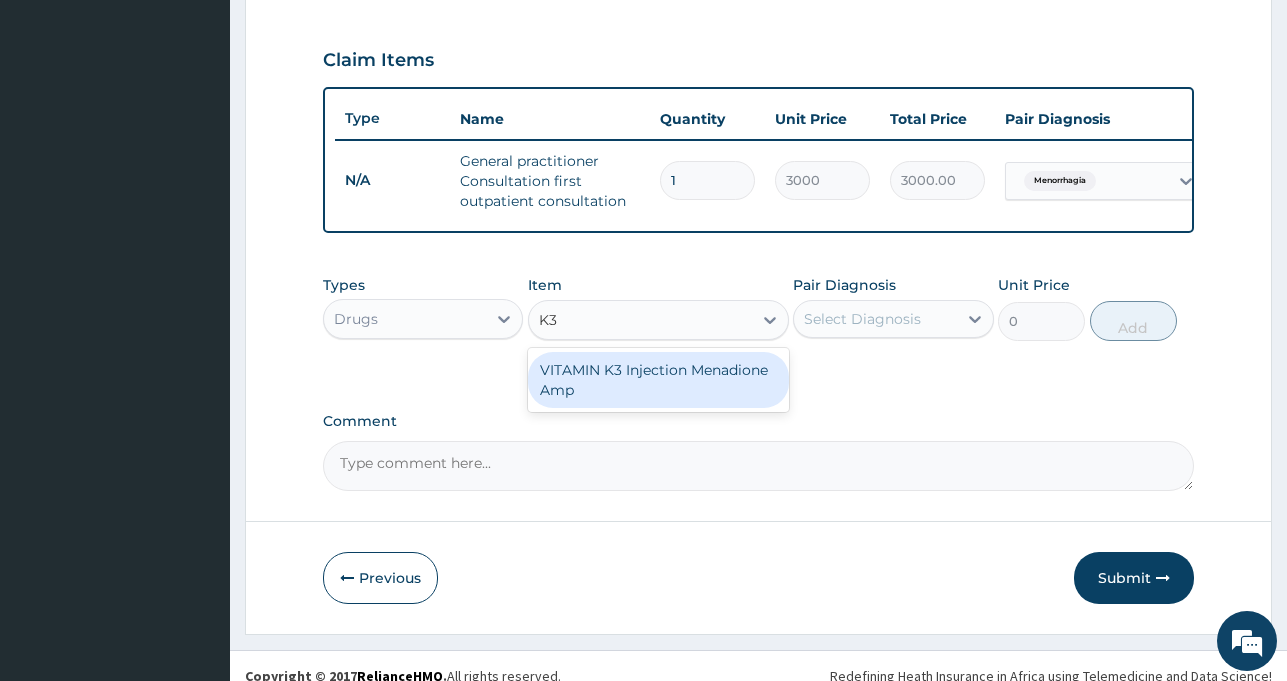 click on "VITAMIN K3 Injection Menadione Amp" at bounding box center (658, 380) 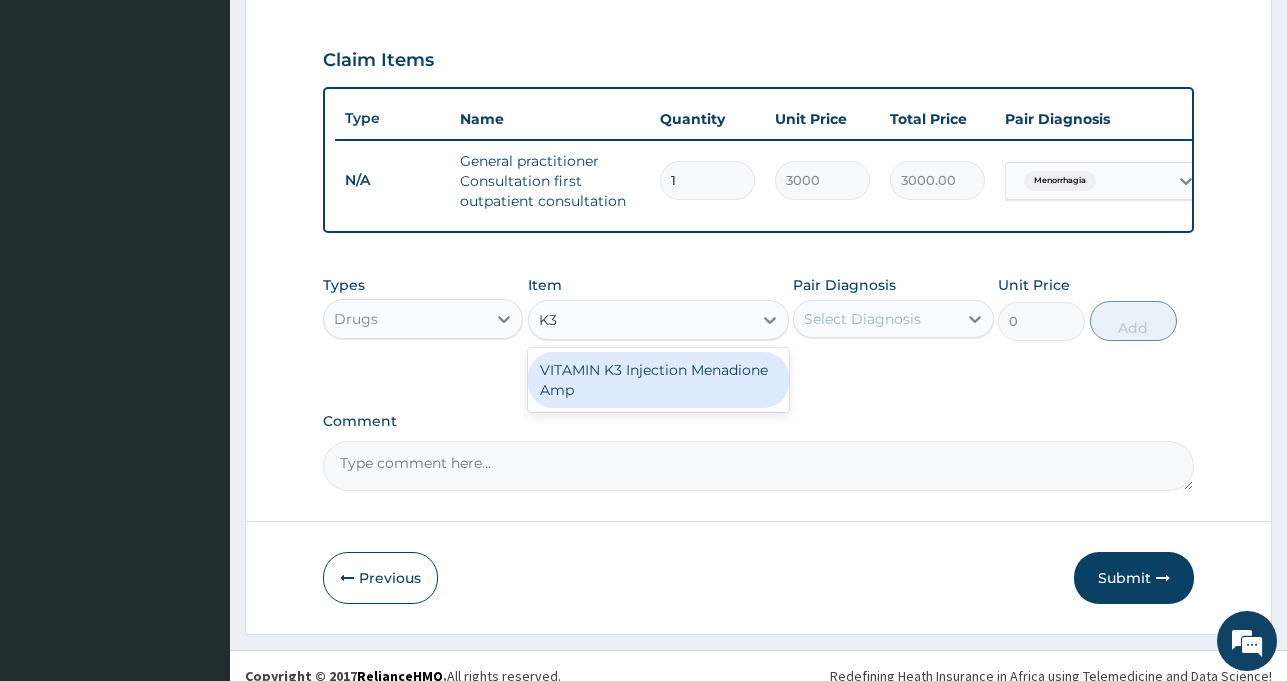 type 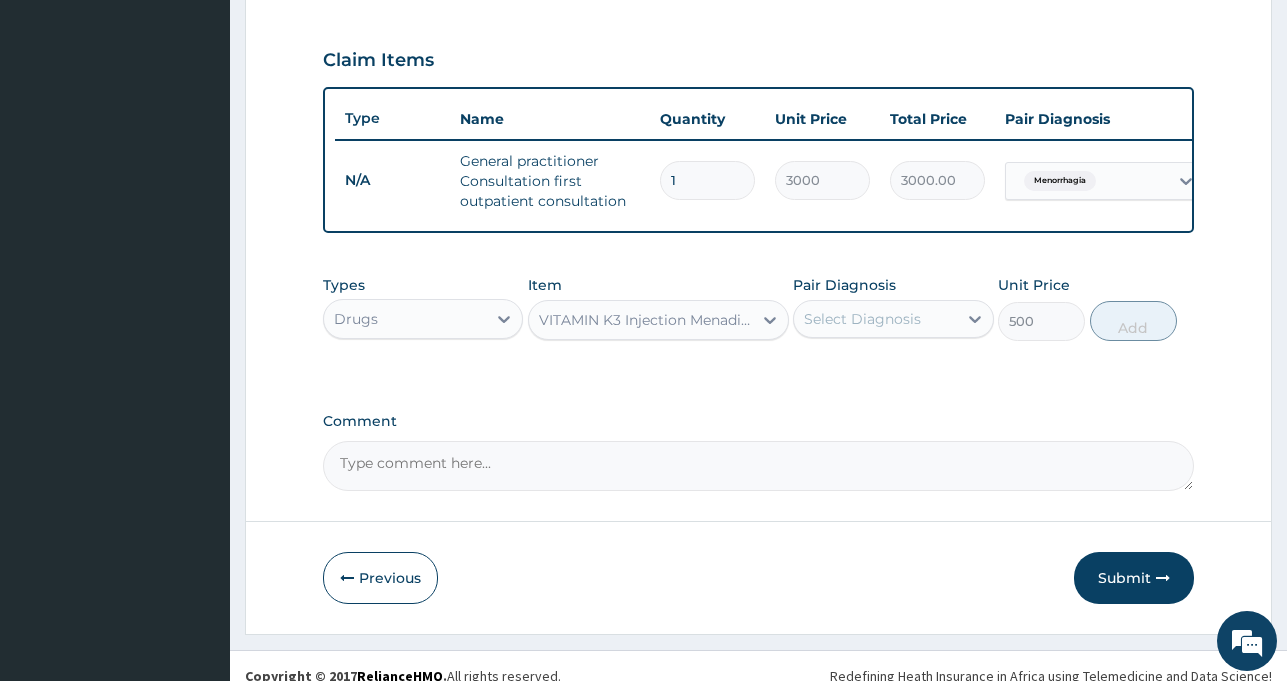 click on "Select Diagnosis" at bounding box center [862, 319] 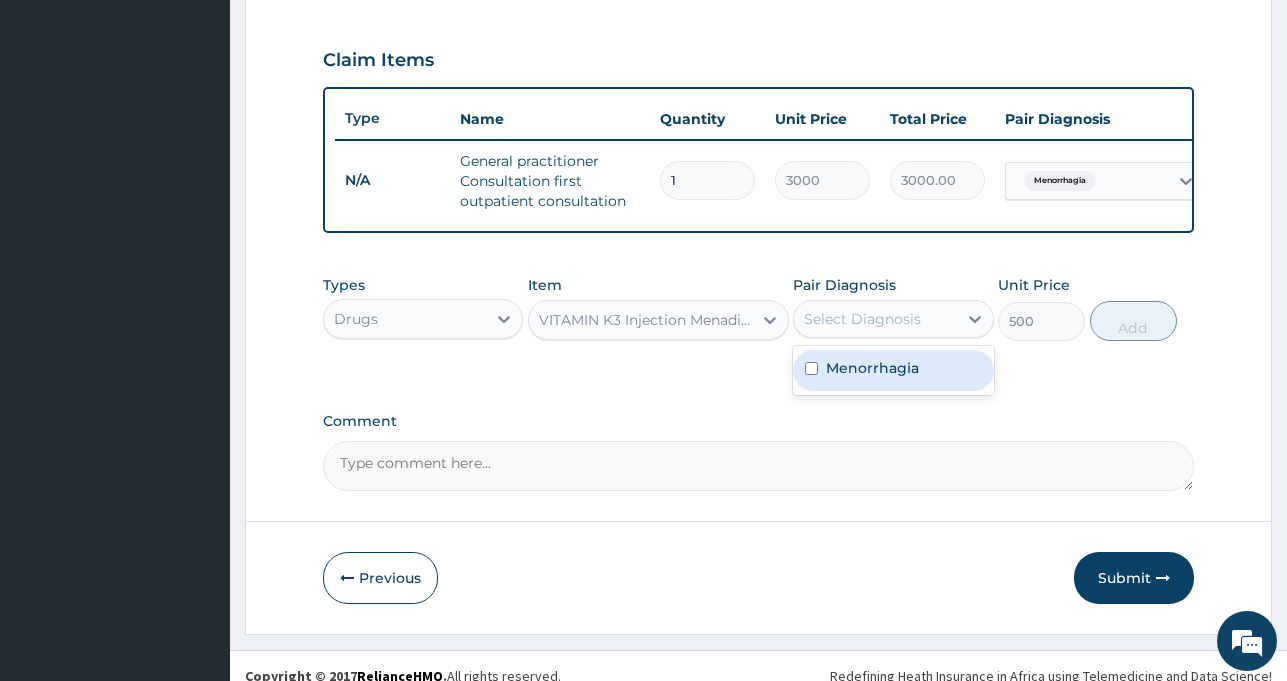 click on "Menorrhagia" at bounding box center [872, 368] 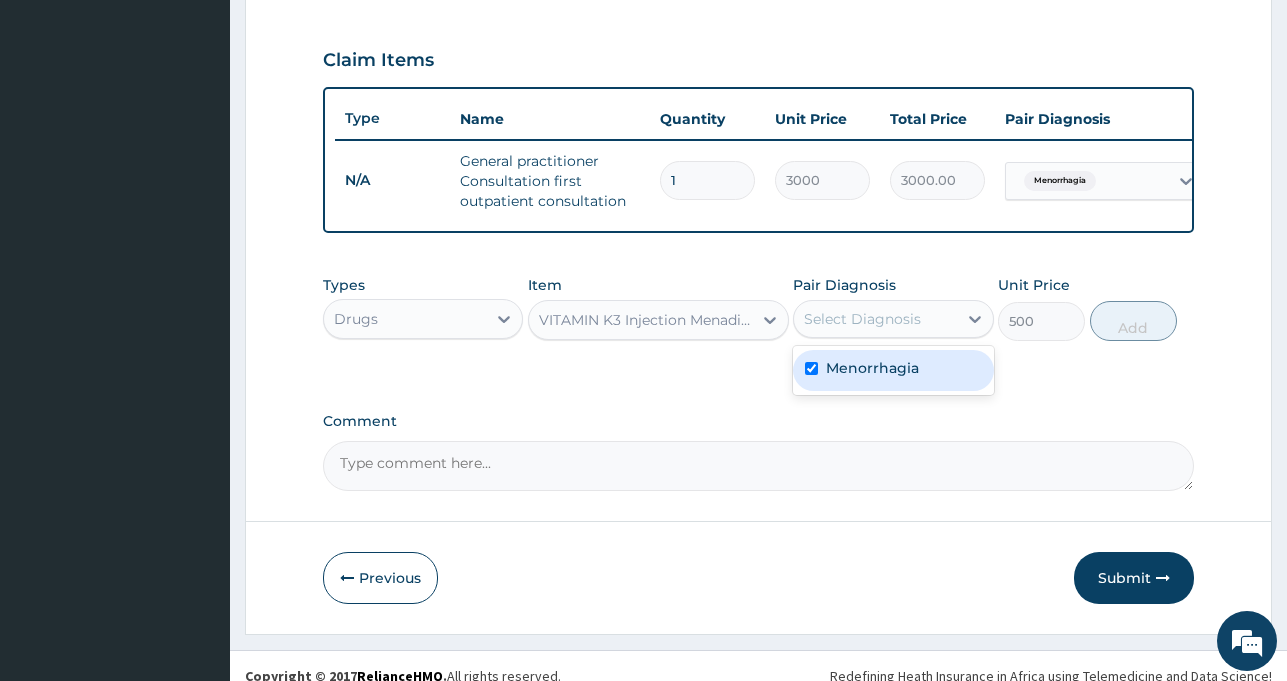 checkbox on "true" 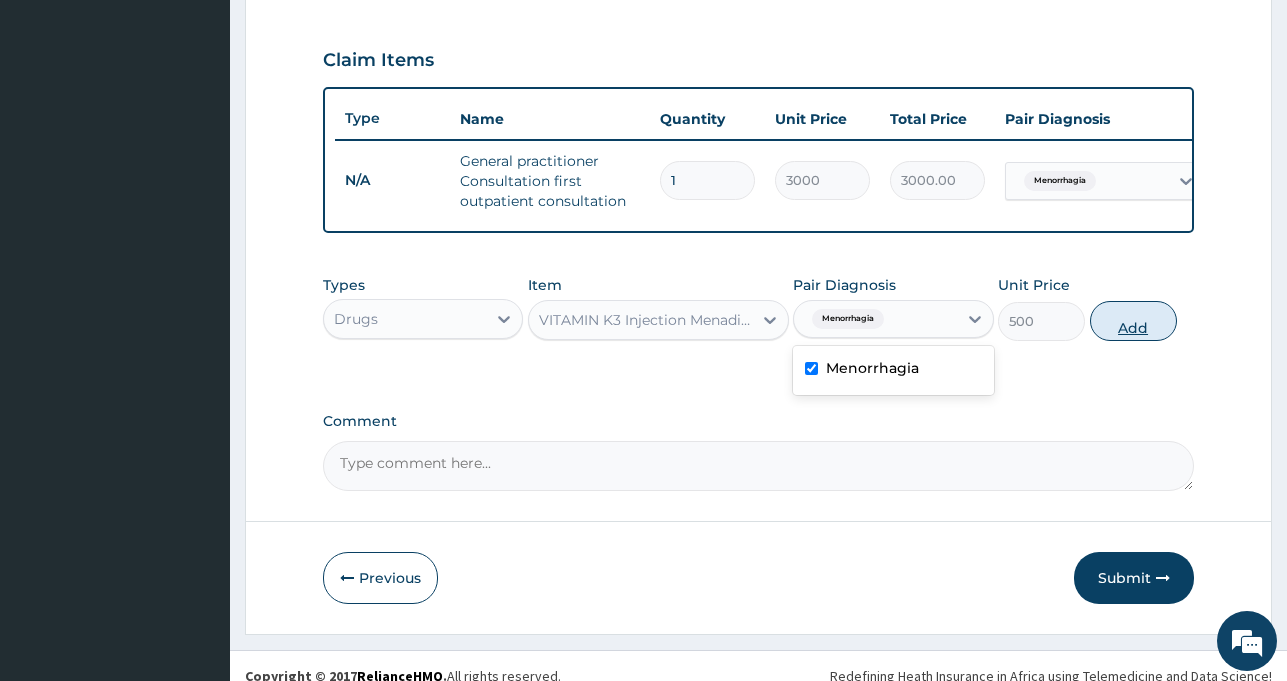 click on "Add" at bounding box center [1133, 321] 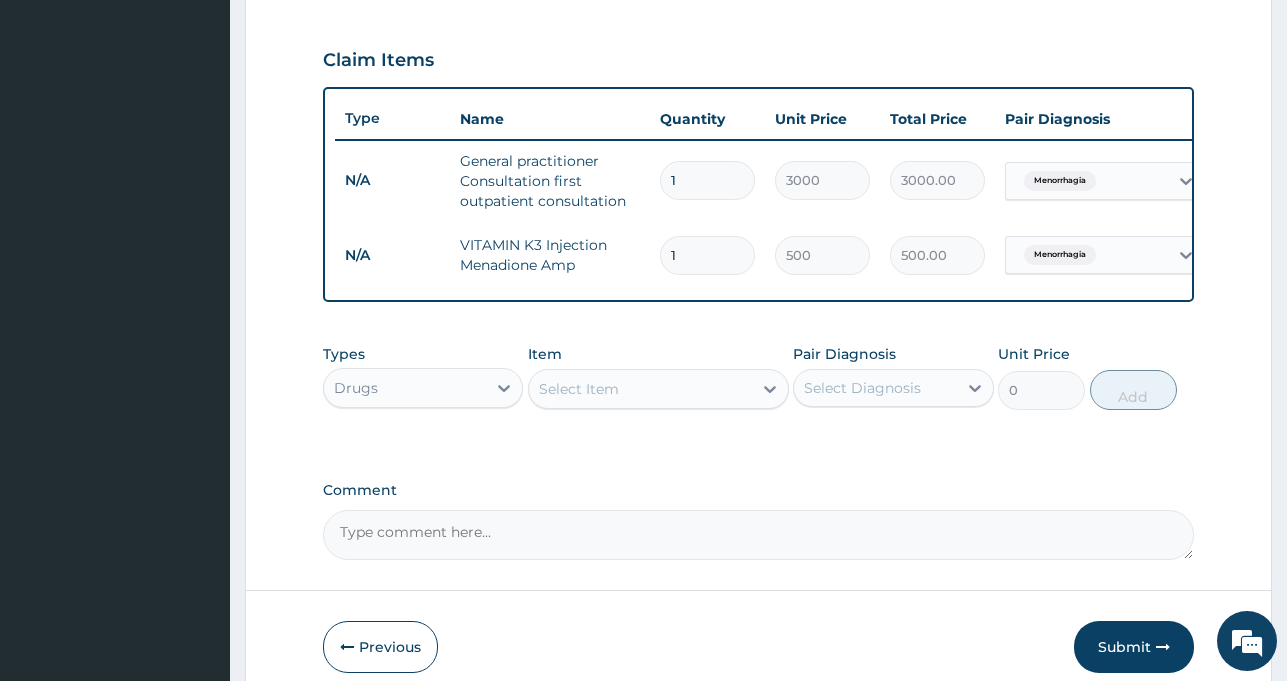 click on "Select Item" at bounding box center (579, 389) 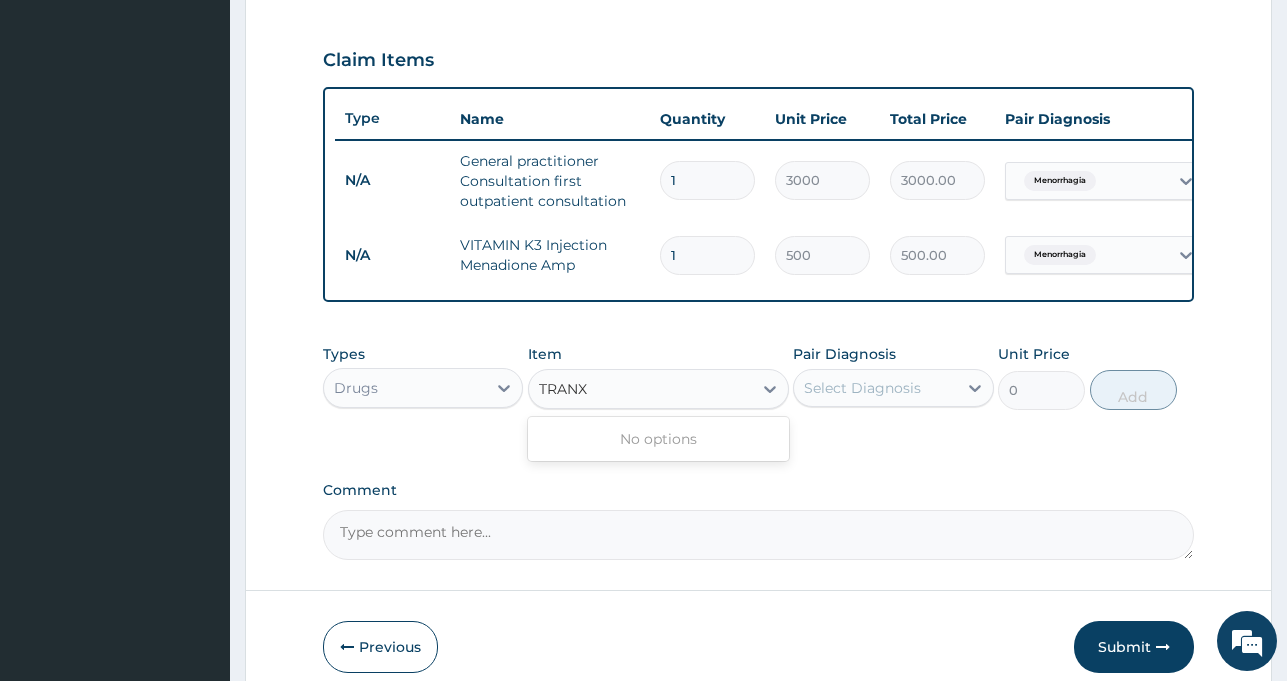 type on "TRAN" 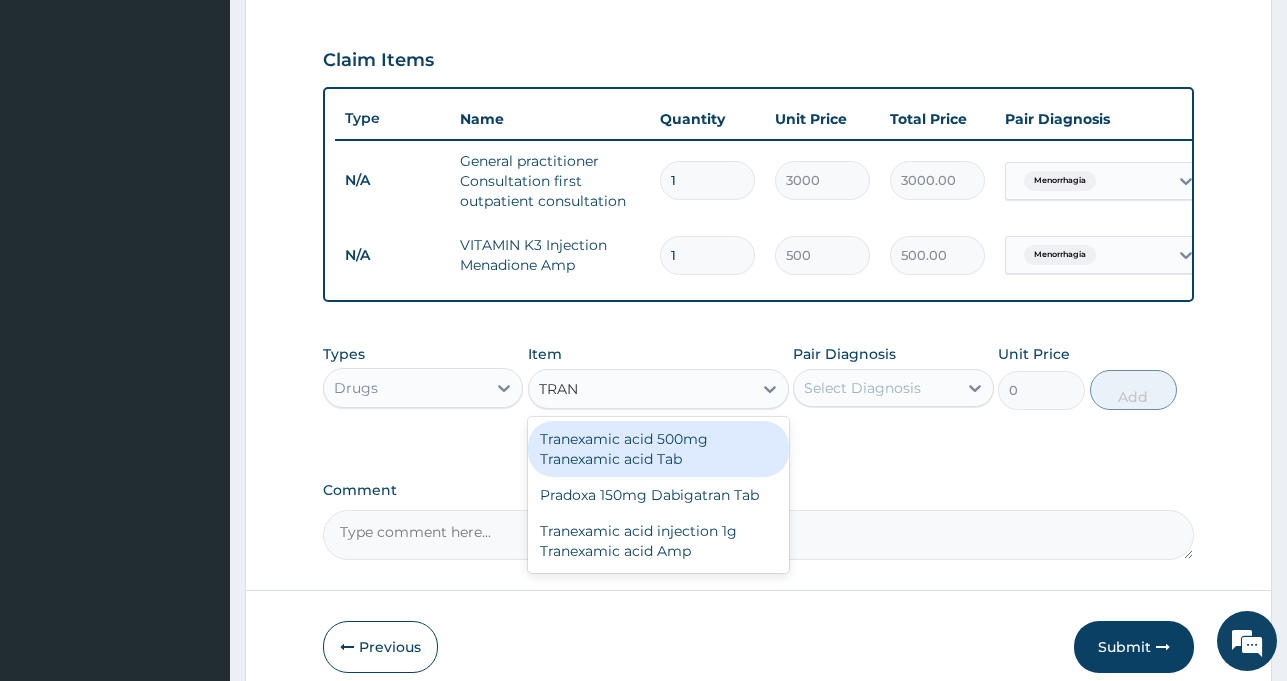 click on "Tranexamic acid 500mg Tranexamic acid Tab" at bounding box center [658, 449] 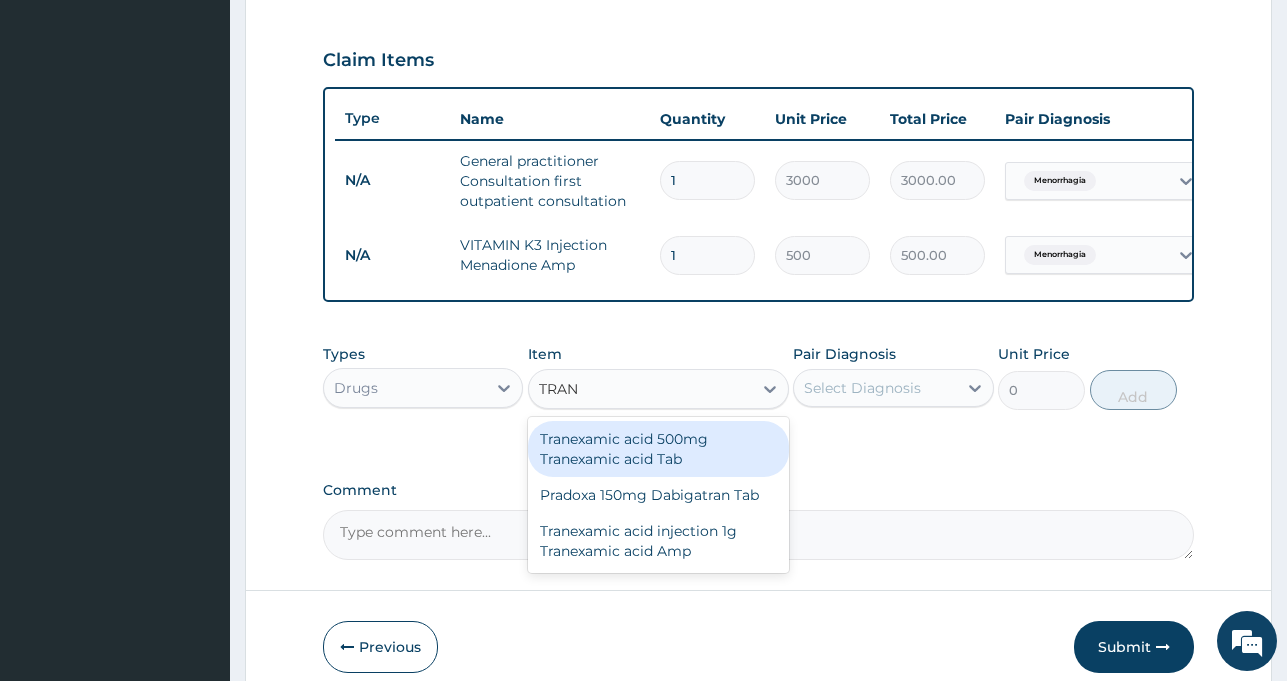type 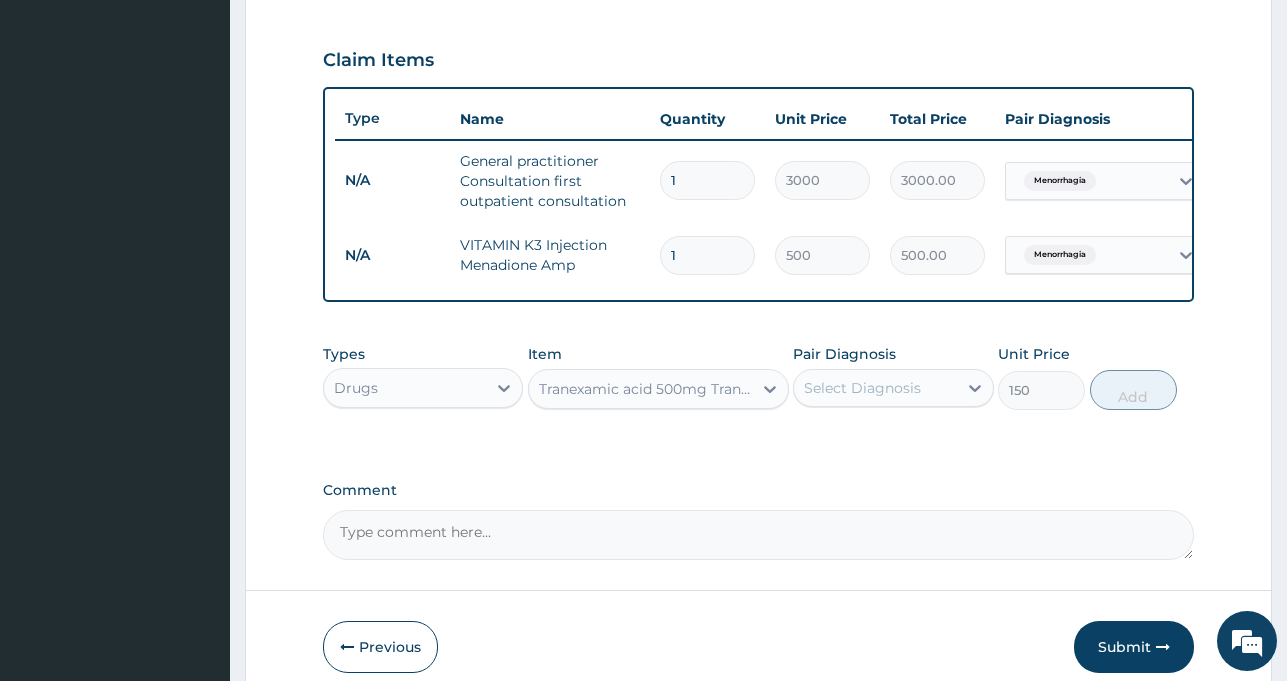 click on "Select Diagnosis" at bounding box center [862, 388] 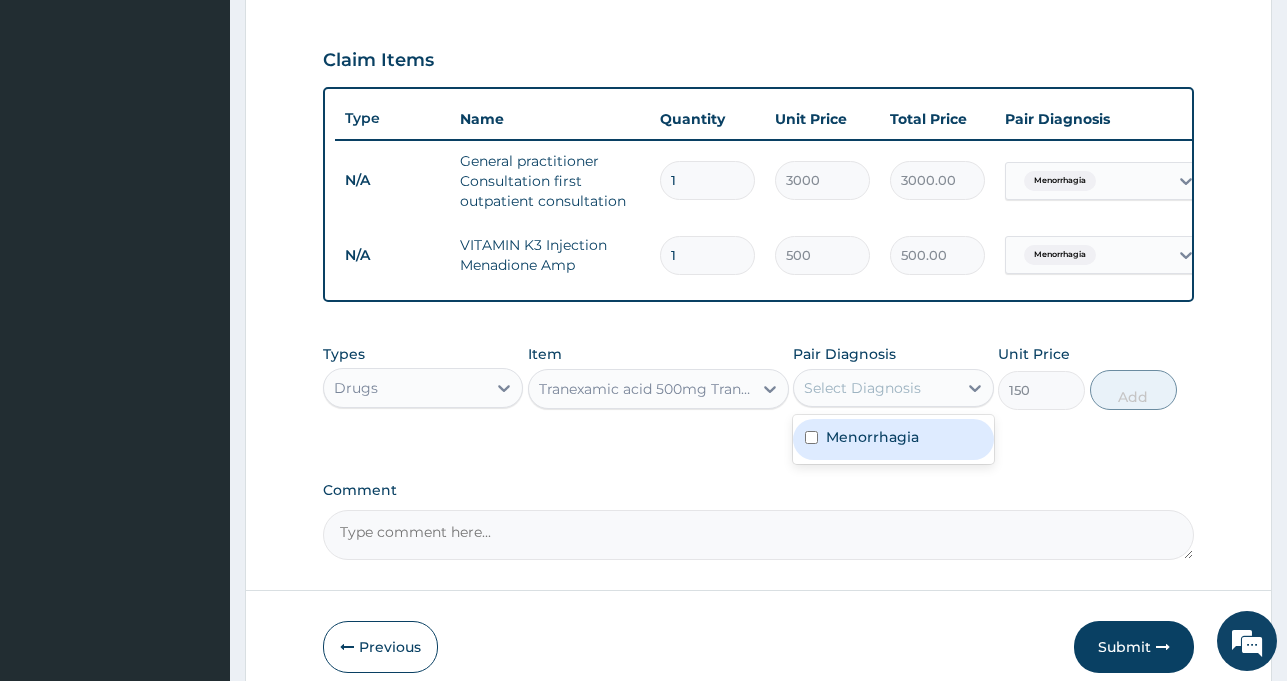 click on "Menorrhagia" at bounding box center [872, 437] 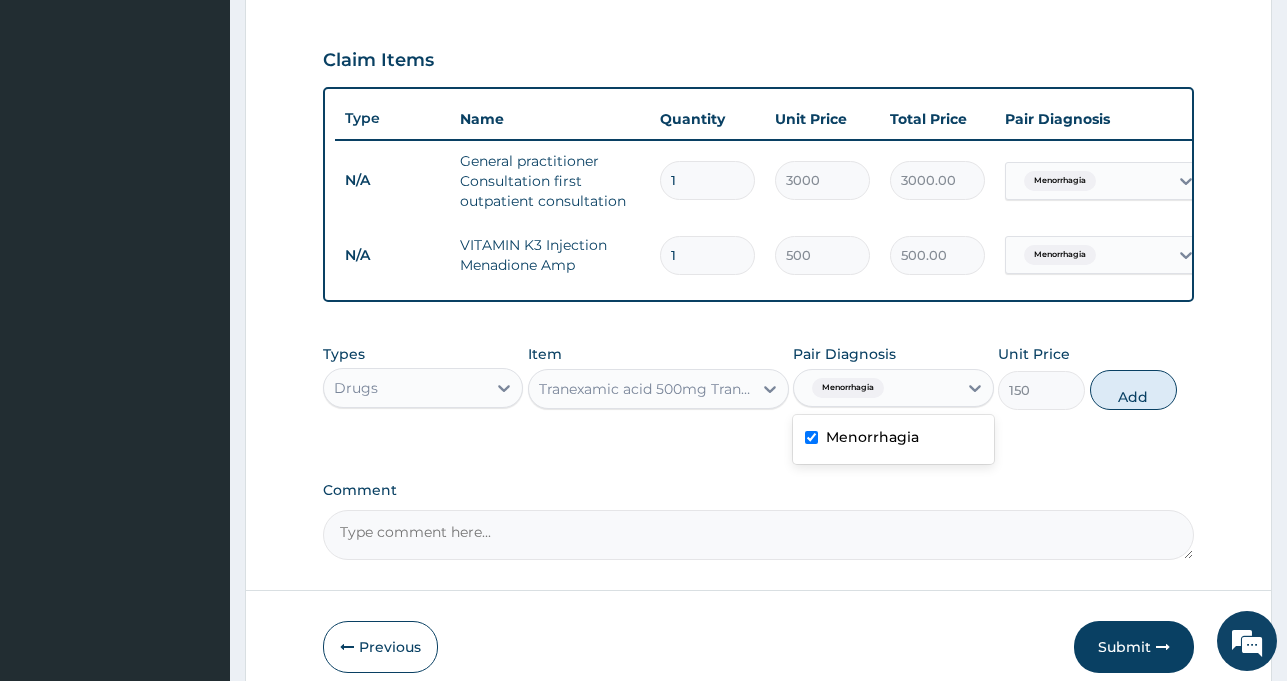 click on "Menorrhagia" at bounding box center (872, 437) 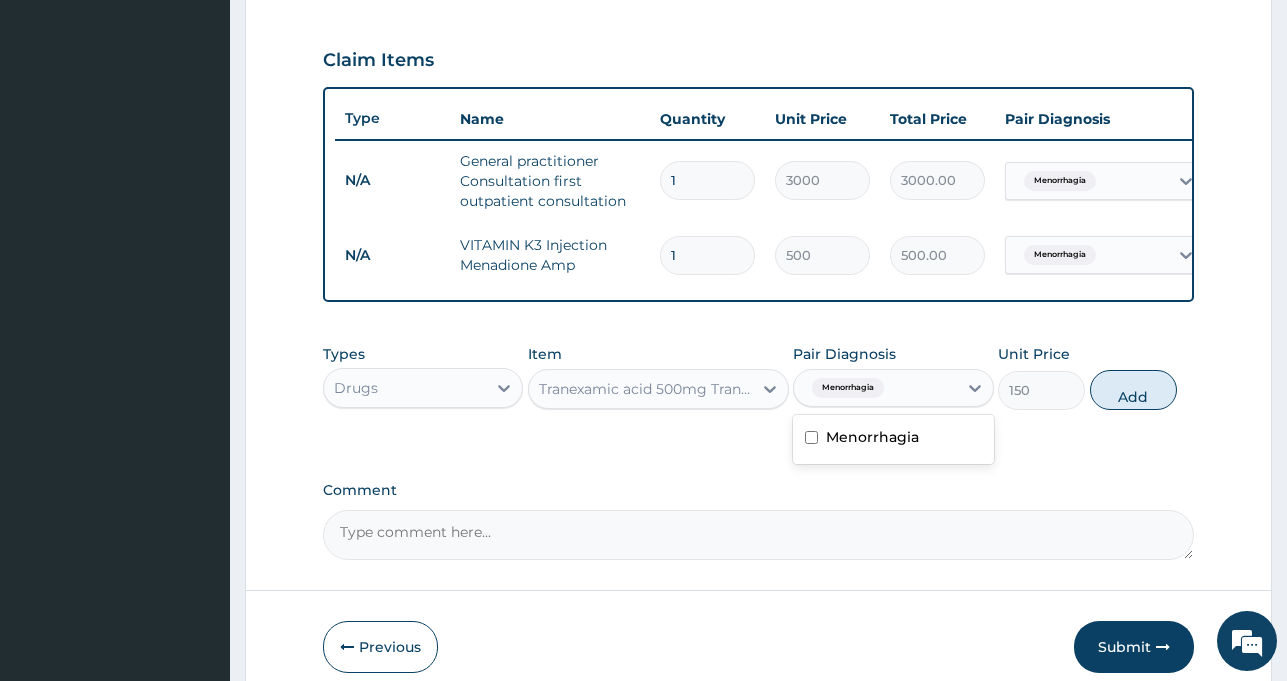 checkbox on "false" 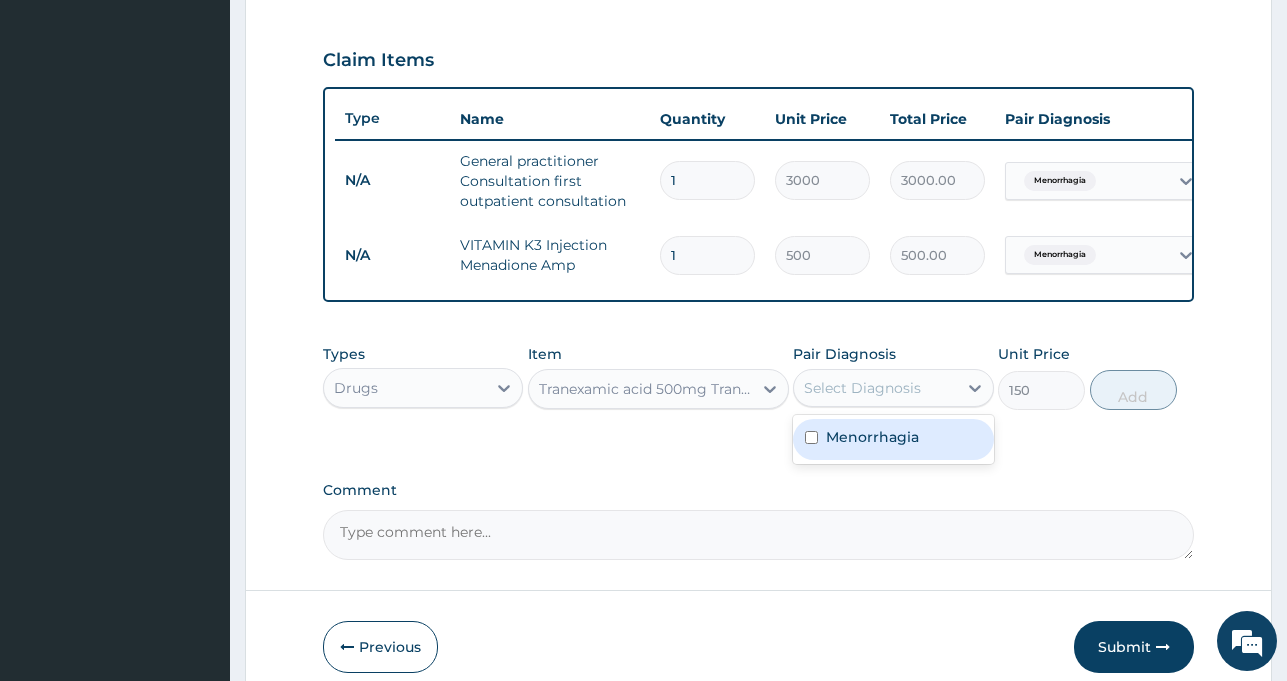 click on "Select Diagnosis" at bounding box center (862, 388) 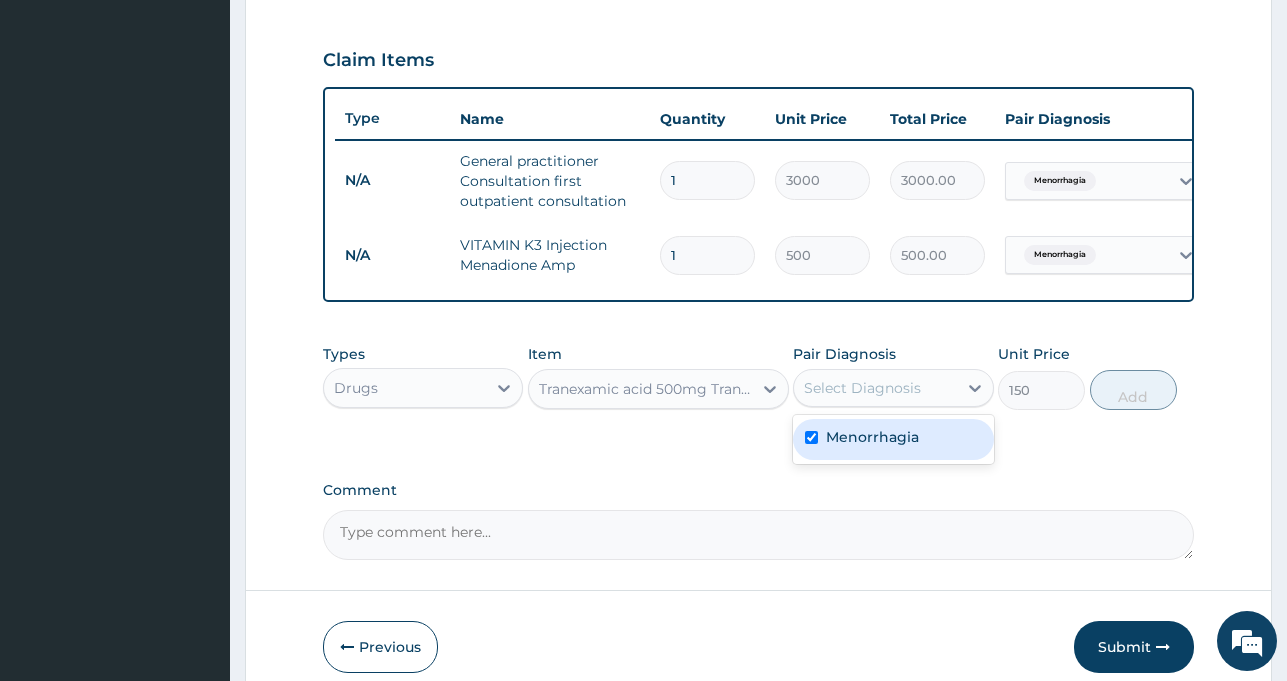 checkbox on "true" 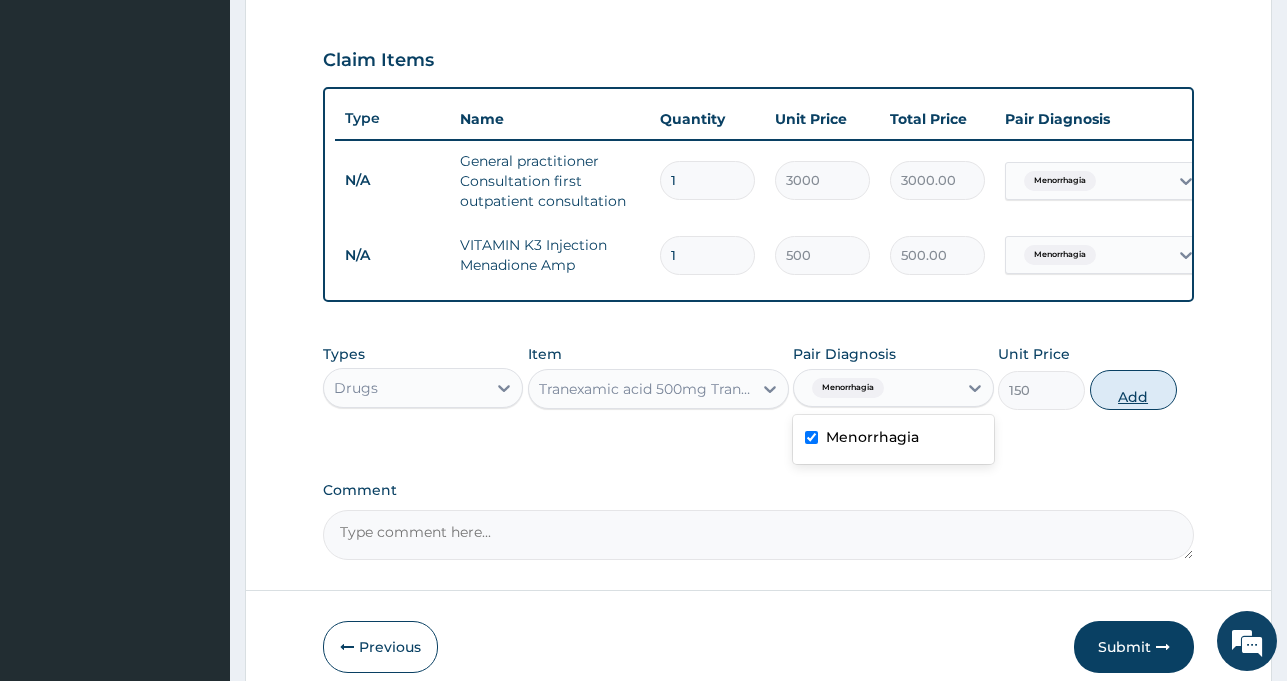 click on "Add" at bounding box center (1133, 390) 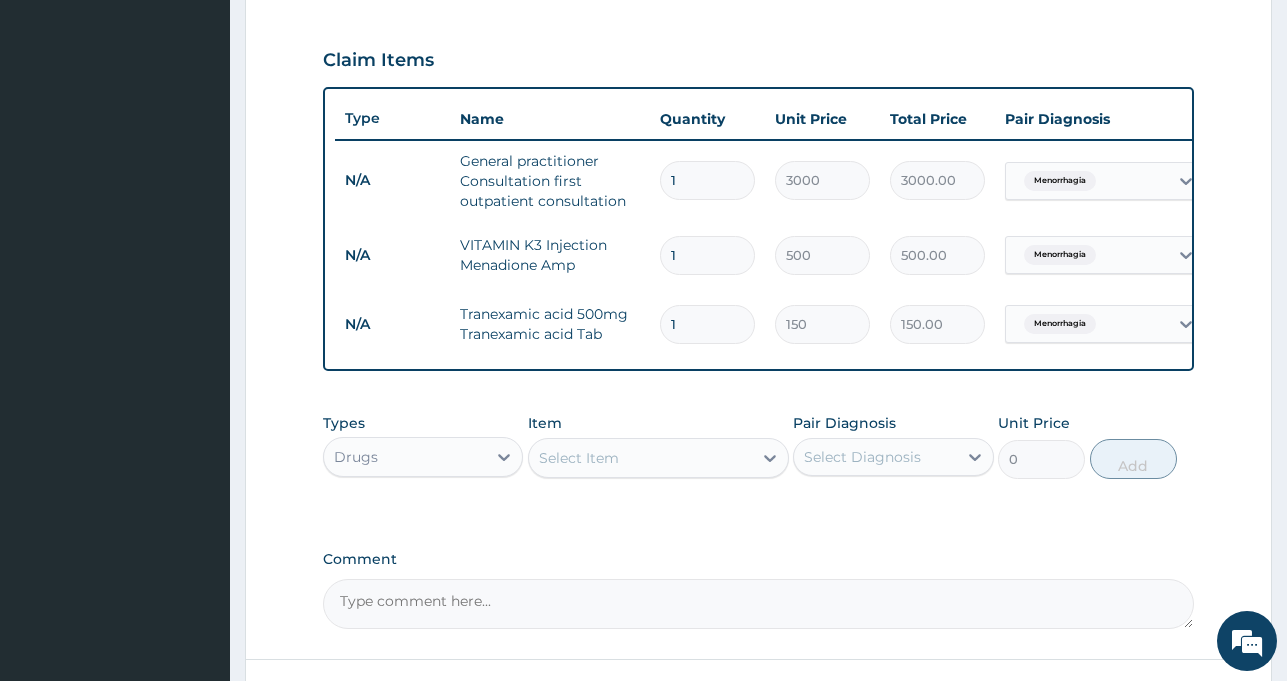 click on "Select Item" at bounding box center [579, 458] 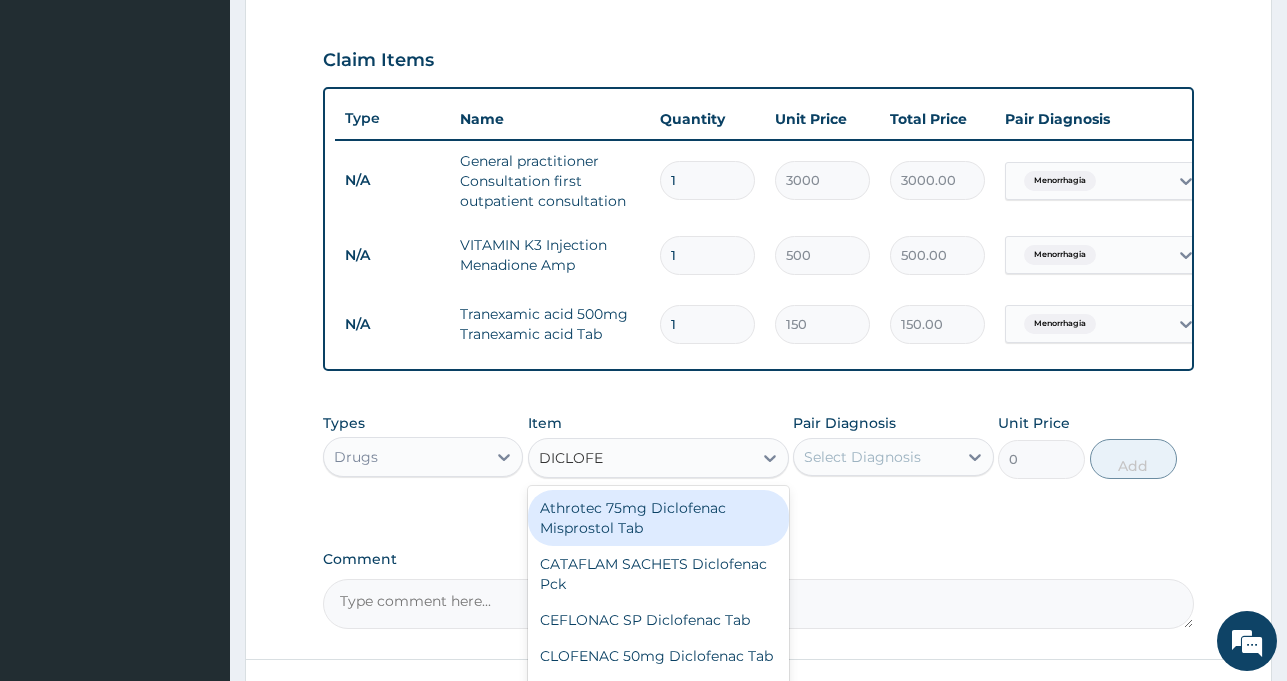 type on "DICLOFEN" 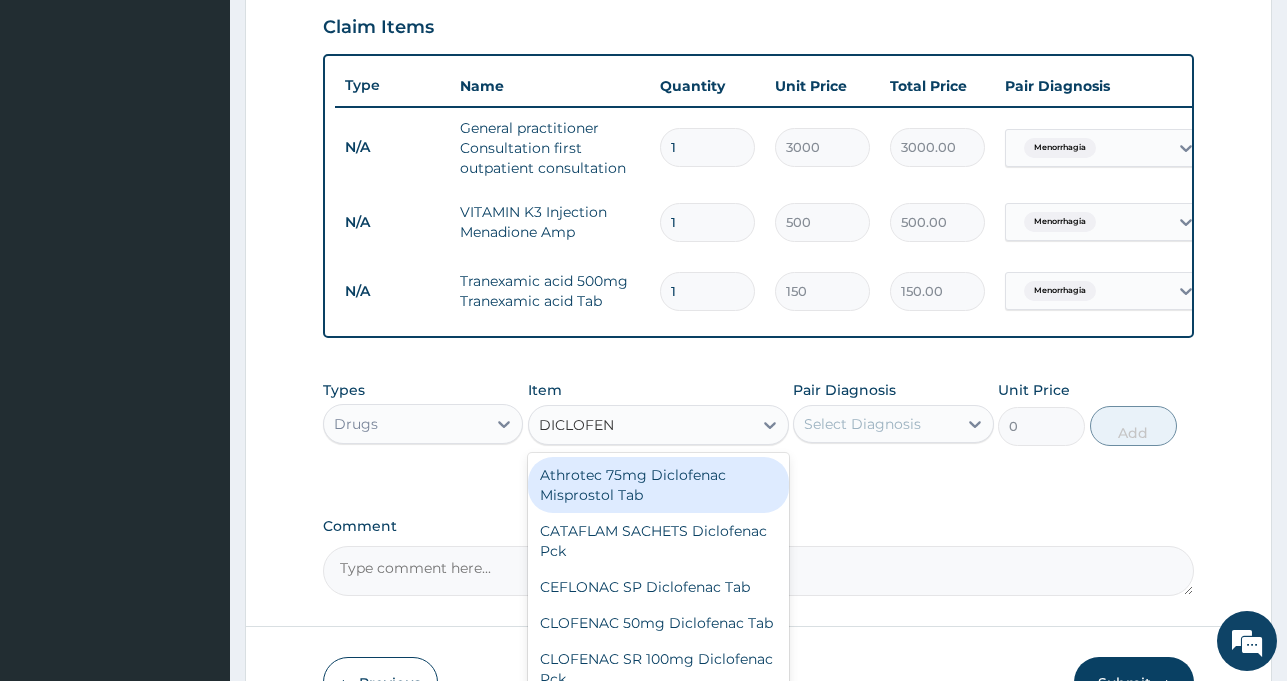scroll, scrollTop: 830, scrollLeft: 0, axis: vertical 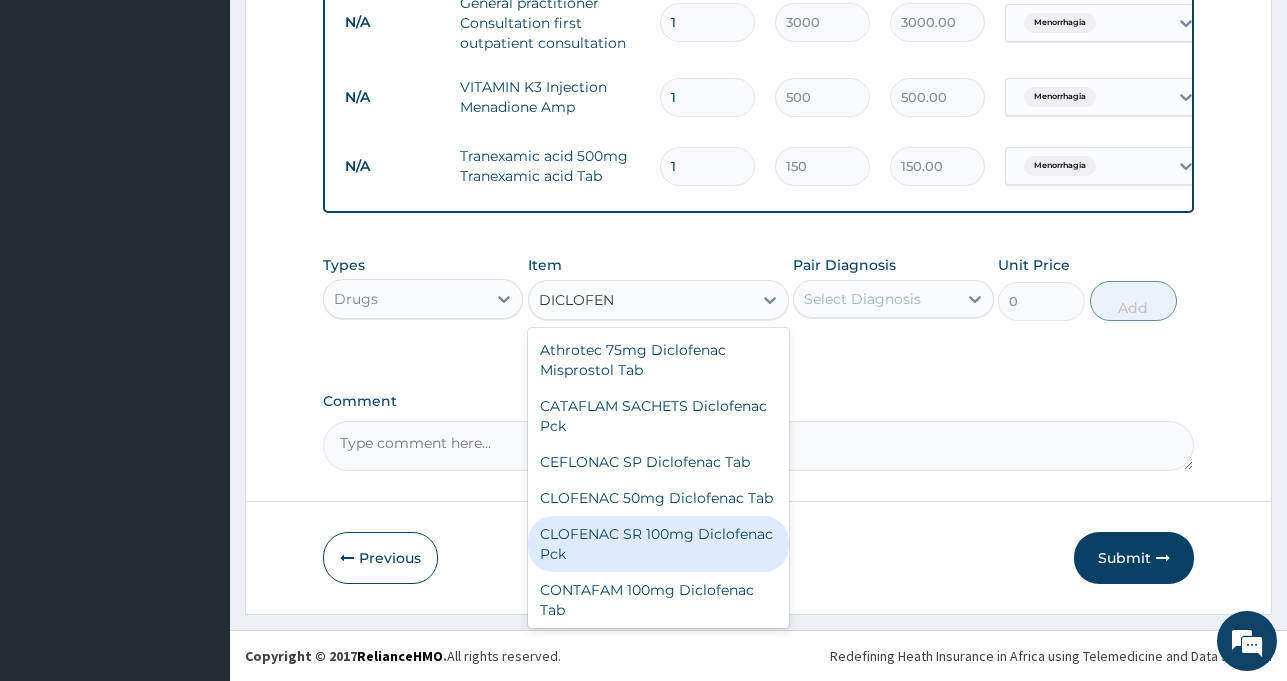 click on "CLOFENAC SR 100mg Diclofenac Pck" at bounding box center [658, 544] 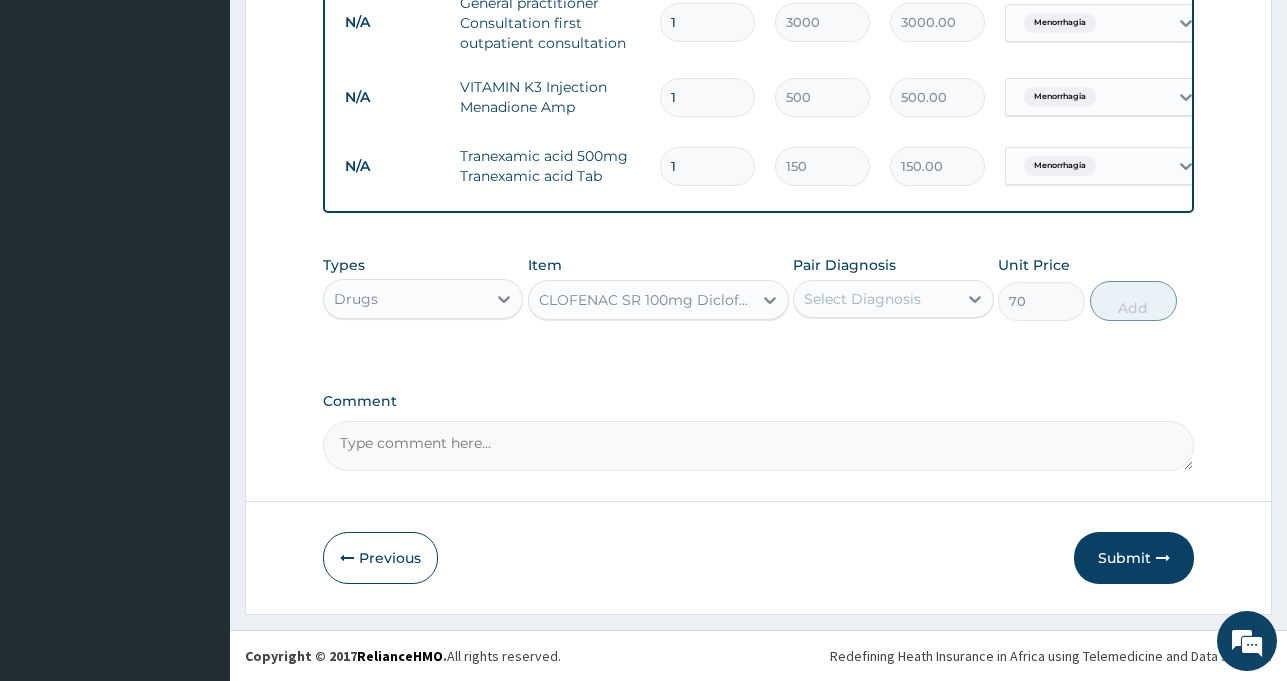click on "Select Diagnosis" at bounding box center (862, 299) 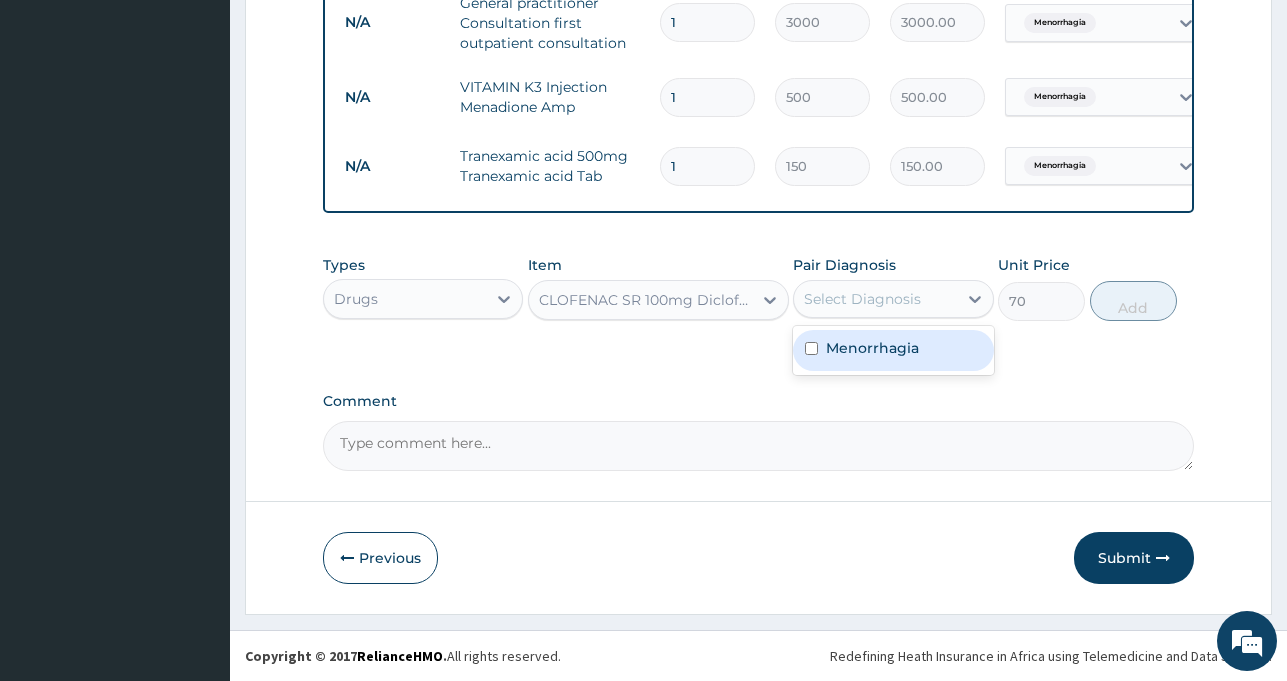click on "Menorrhagia" at bounding box center (872, 348) 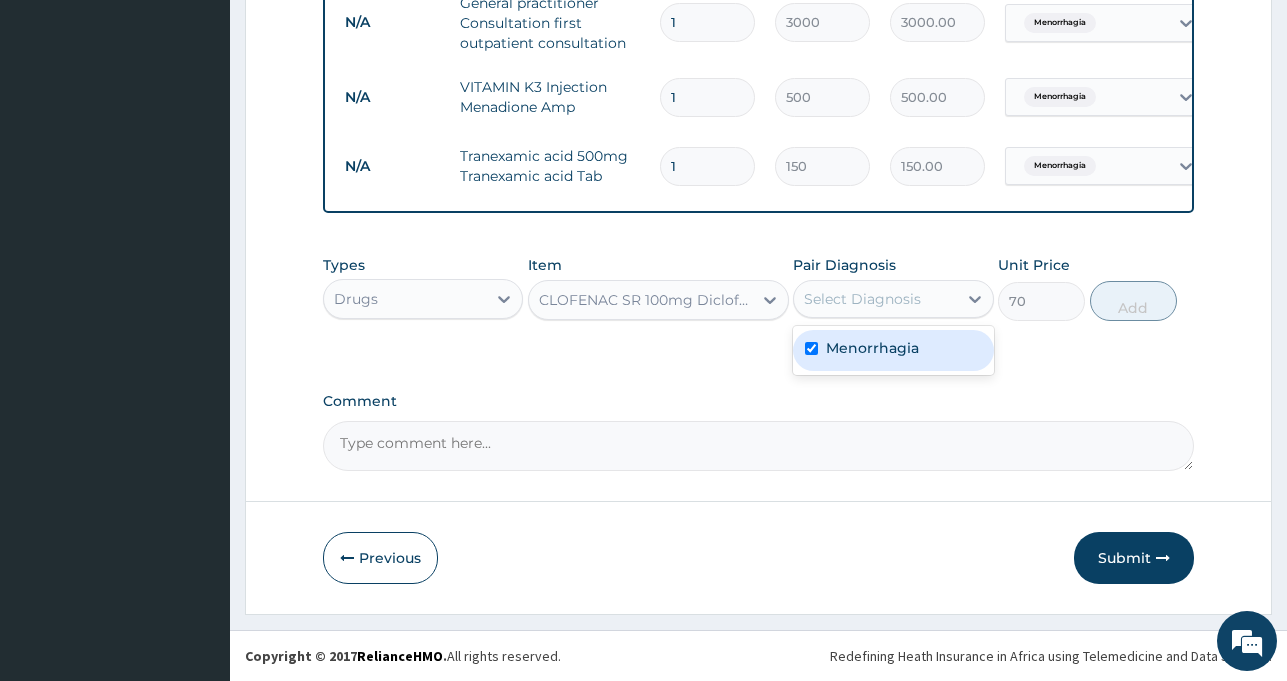 checkbox on "true" 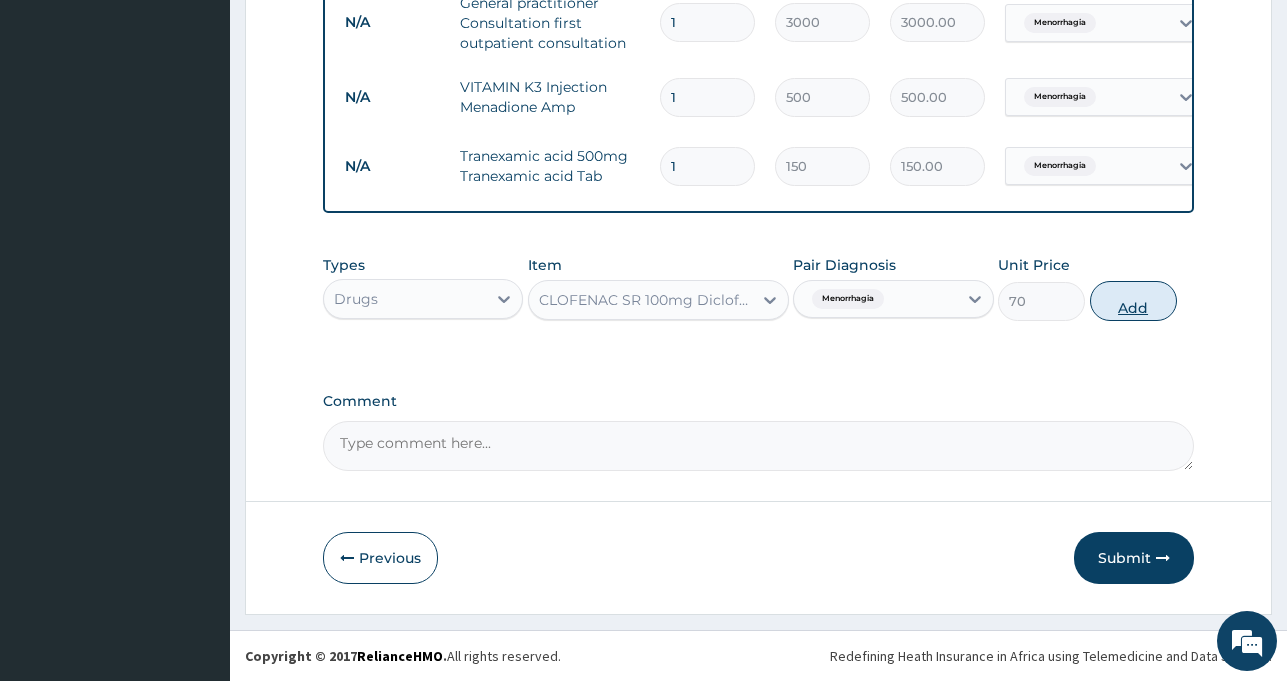 click on "Add" at bounding box center (1133, 301) 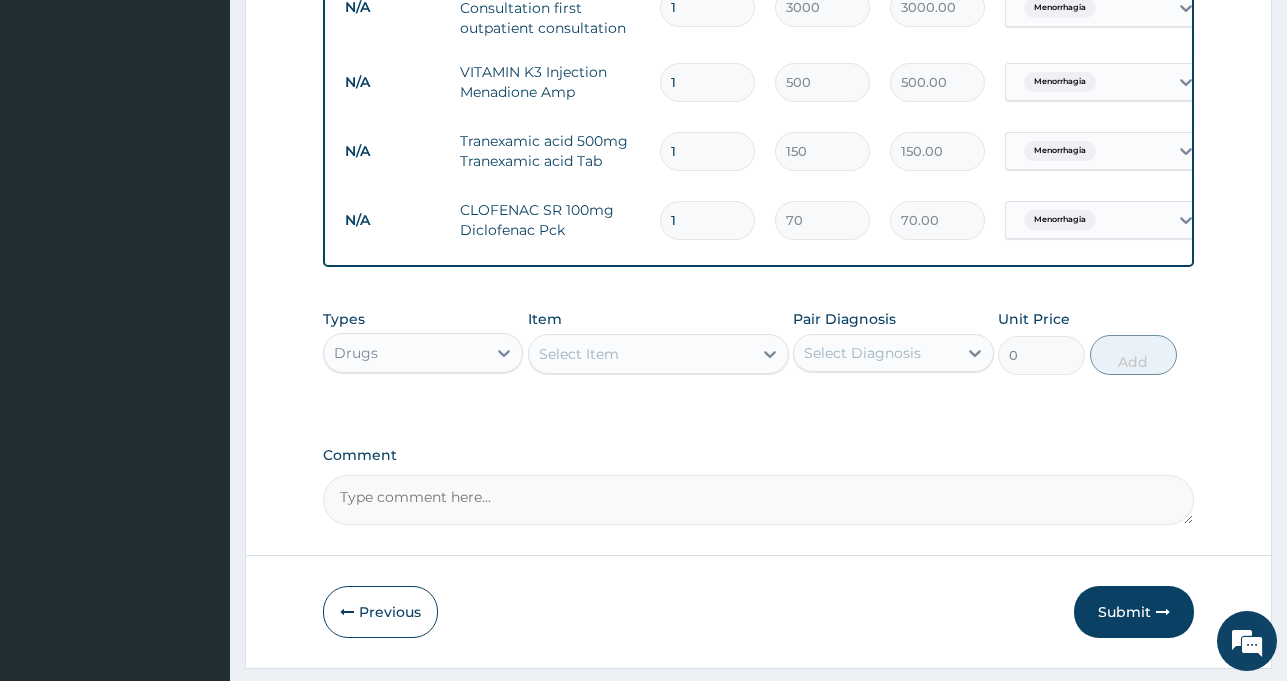 type on "10" 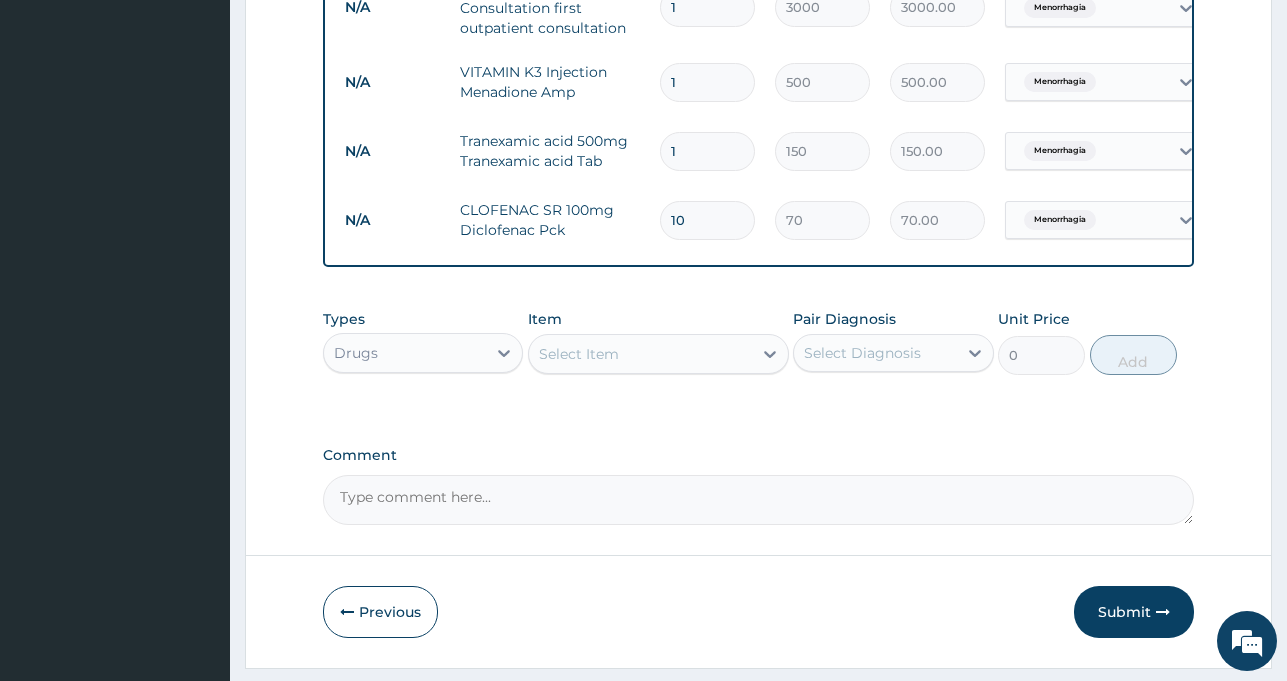 type on "700.00" 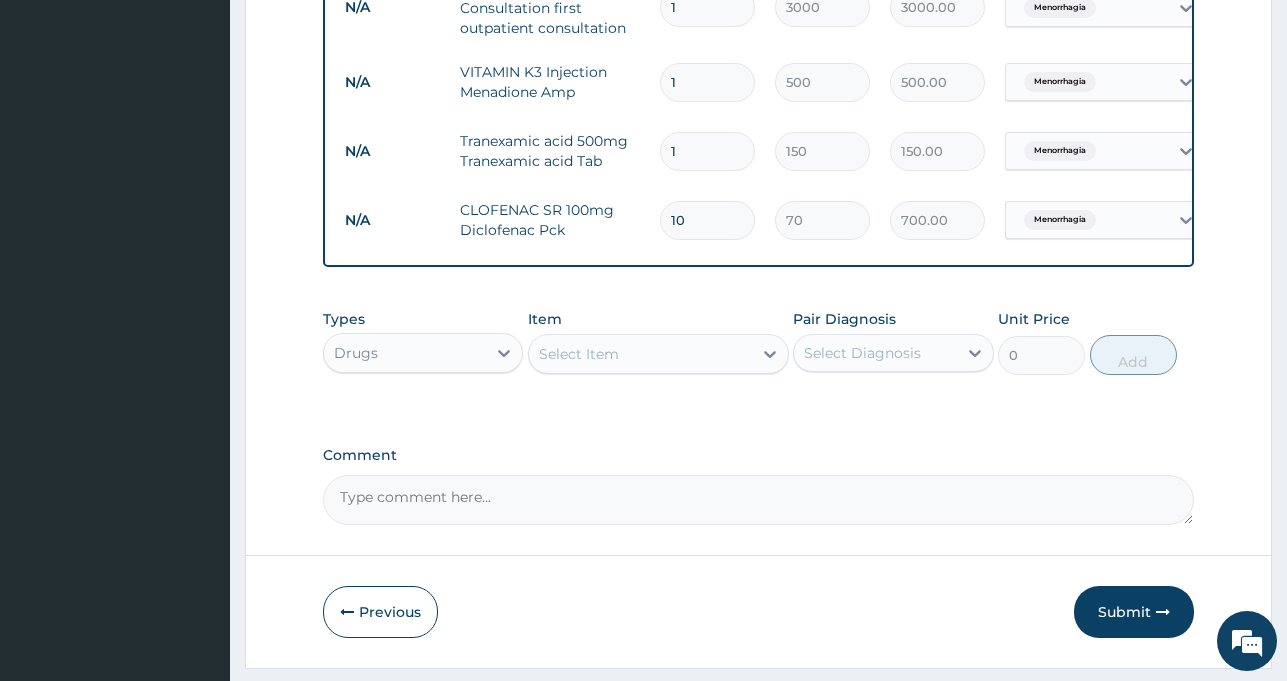type on "10" 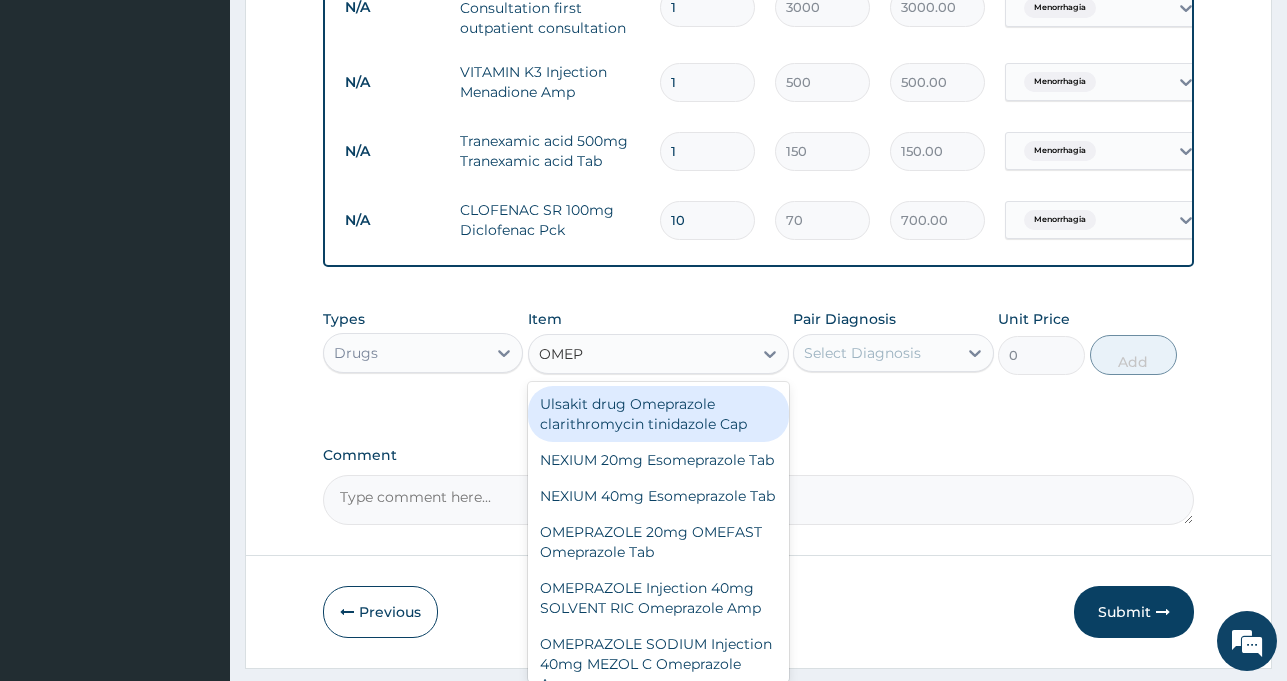 type on "OMEPR" 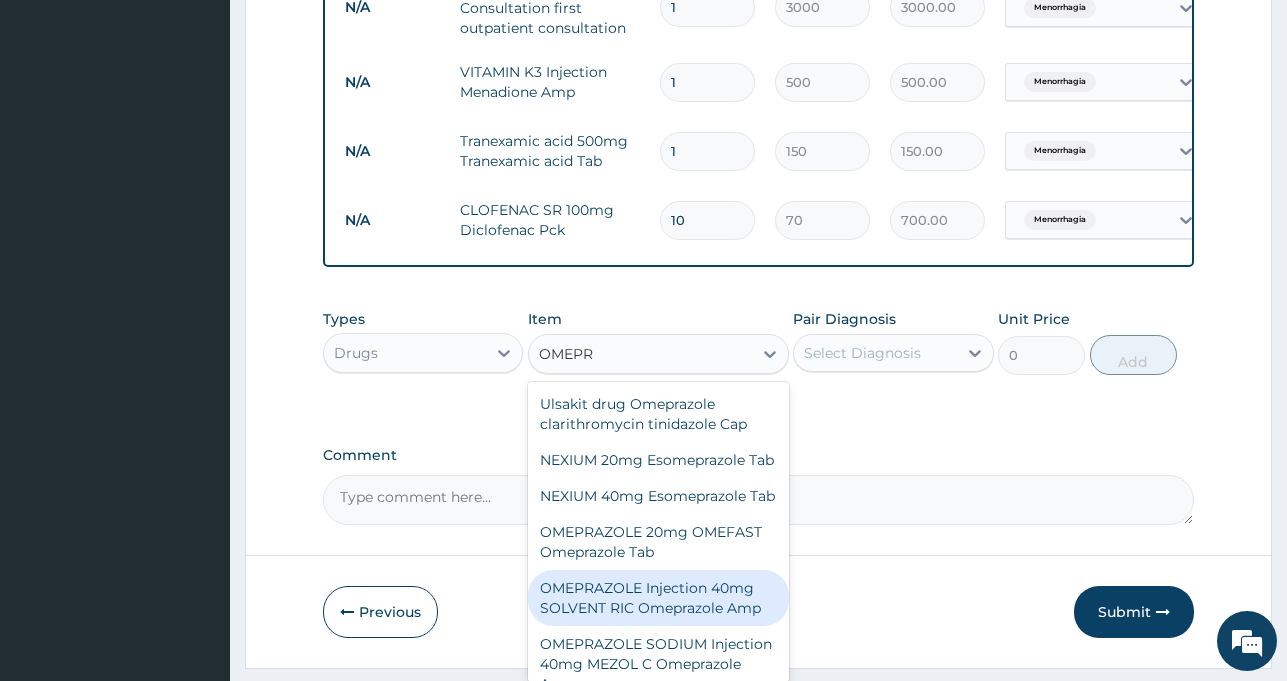 click on "OMEPRAZOLE Injection 40mg  SOLVENT RIC Omeprazole Amp" at bounding box center [658, 598] 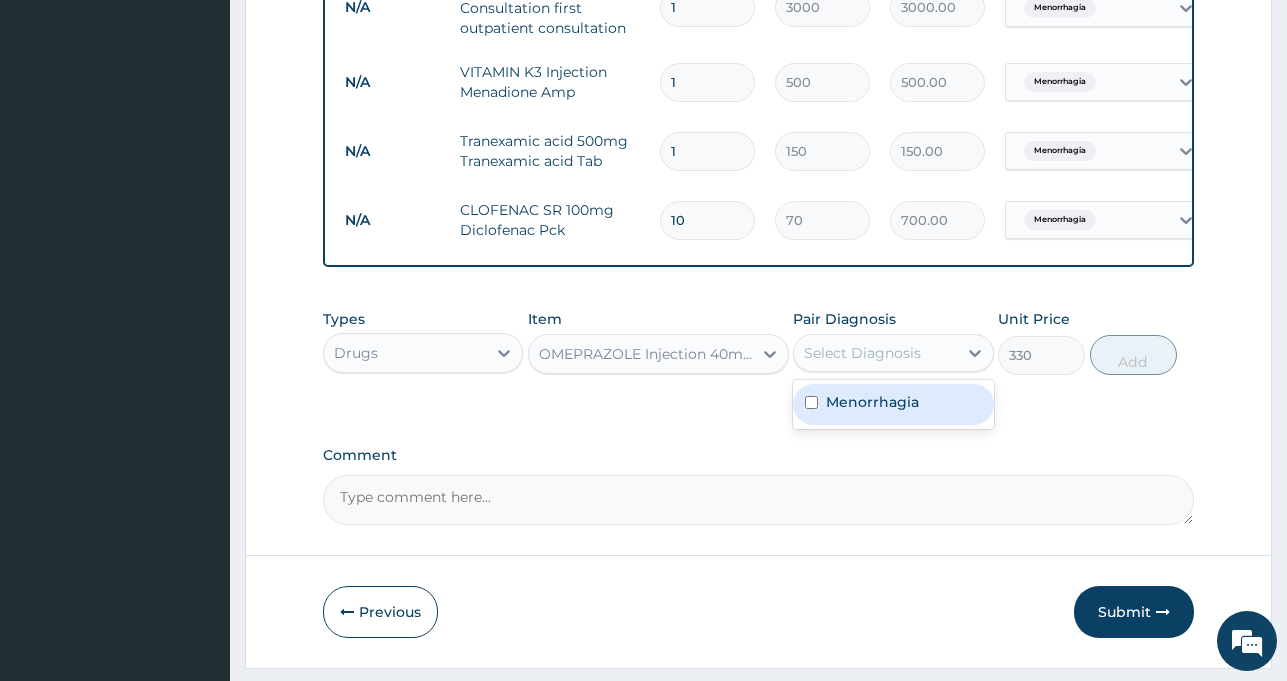 click on "Select Diagnosis" at bounding box center (862, 353) 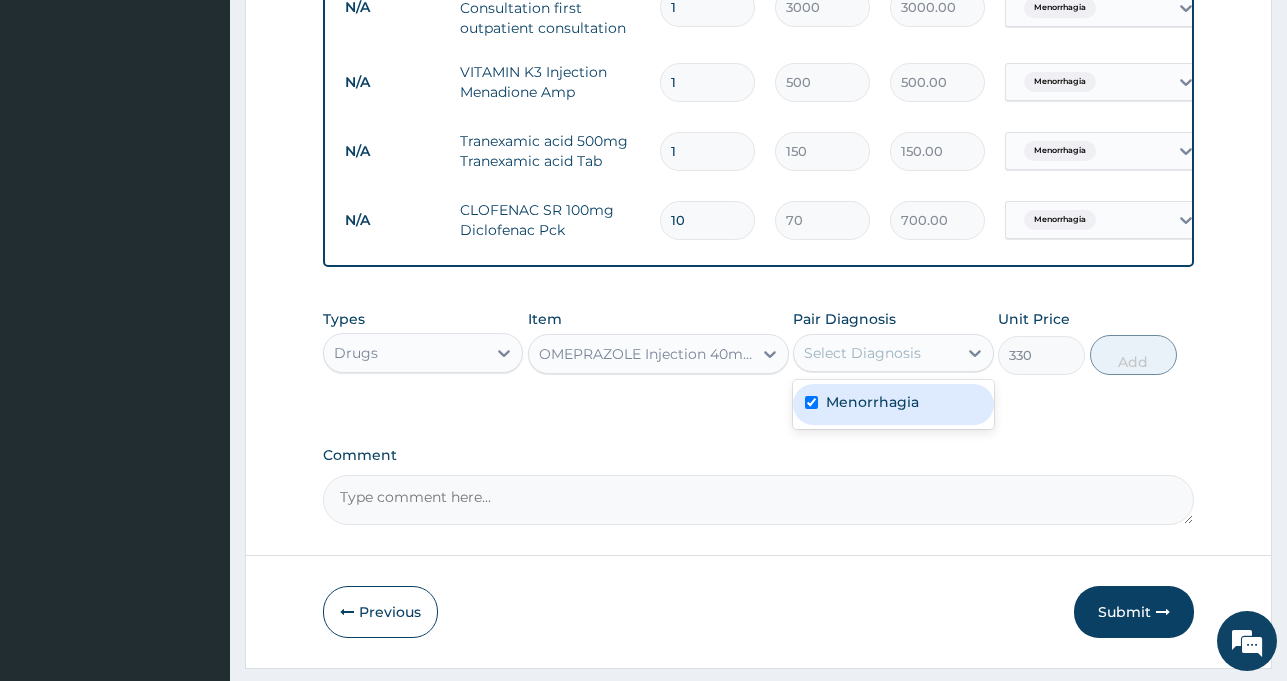 checkbox on "true" 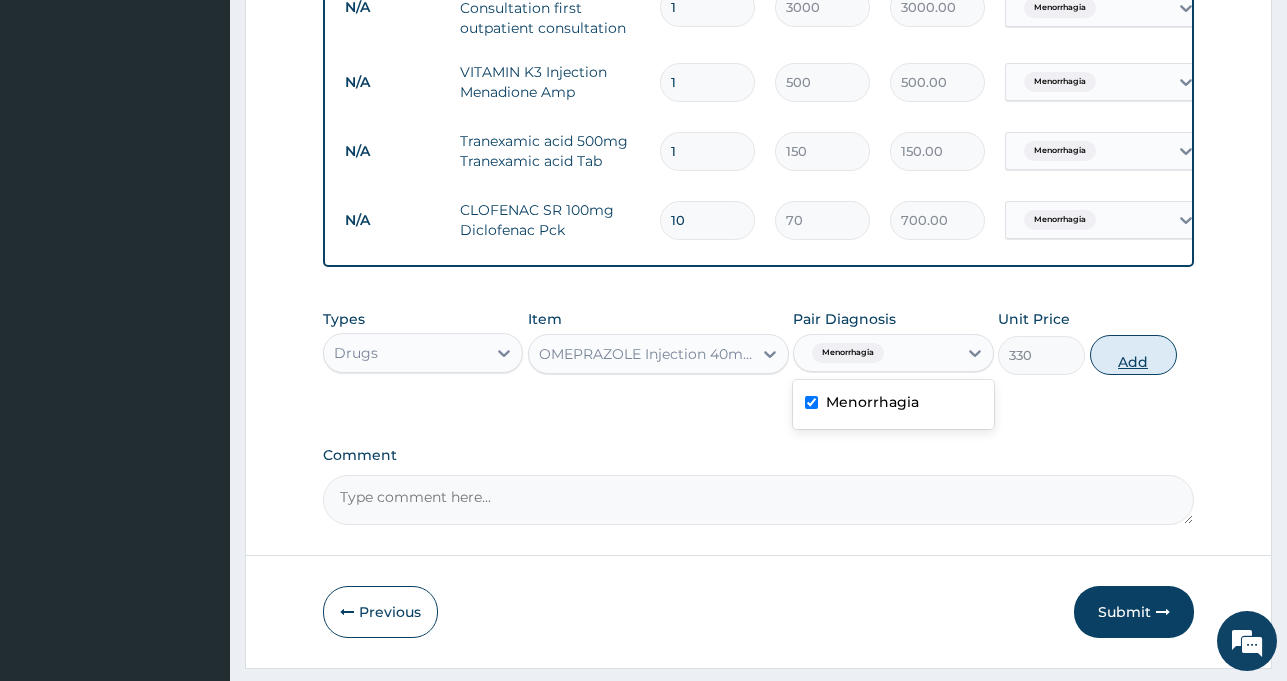click on "Add" at bounding box center [1133, 355] 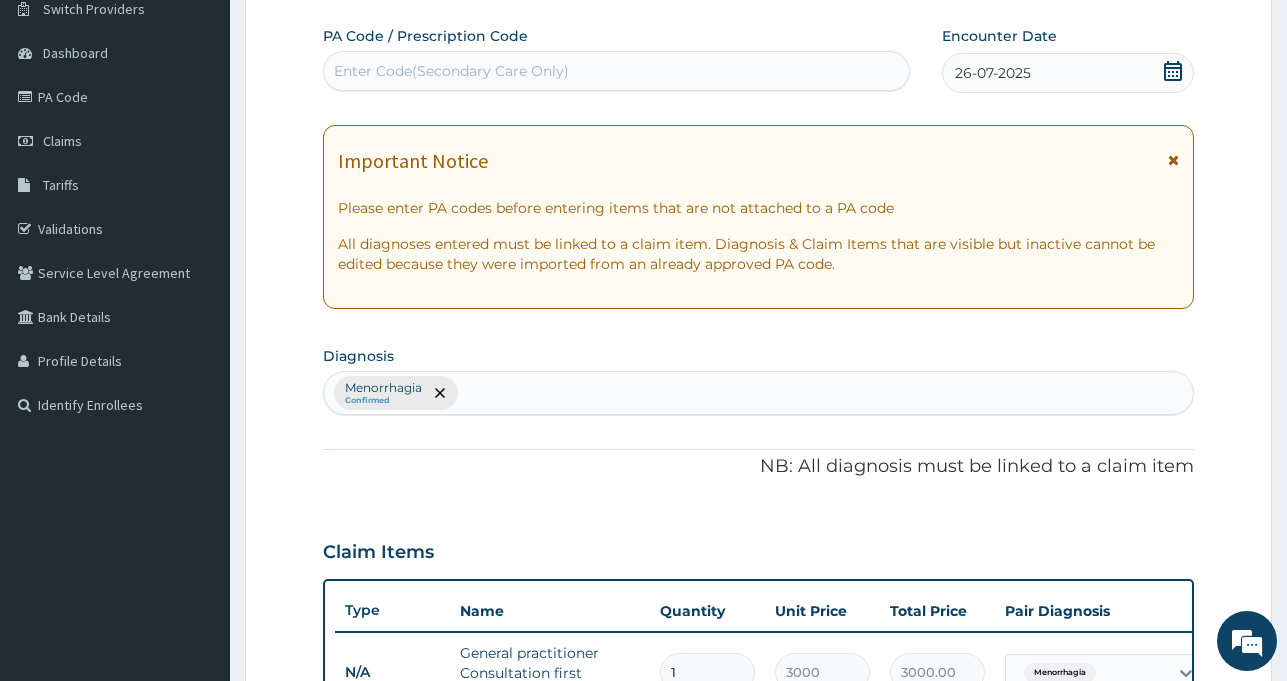 scroll, scrollTop: 98, scrollLeft: 0, axis: vertical 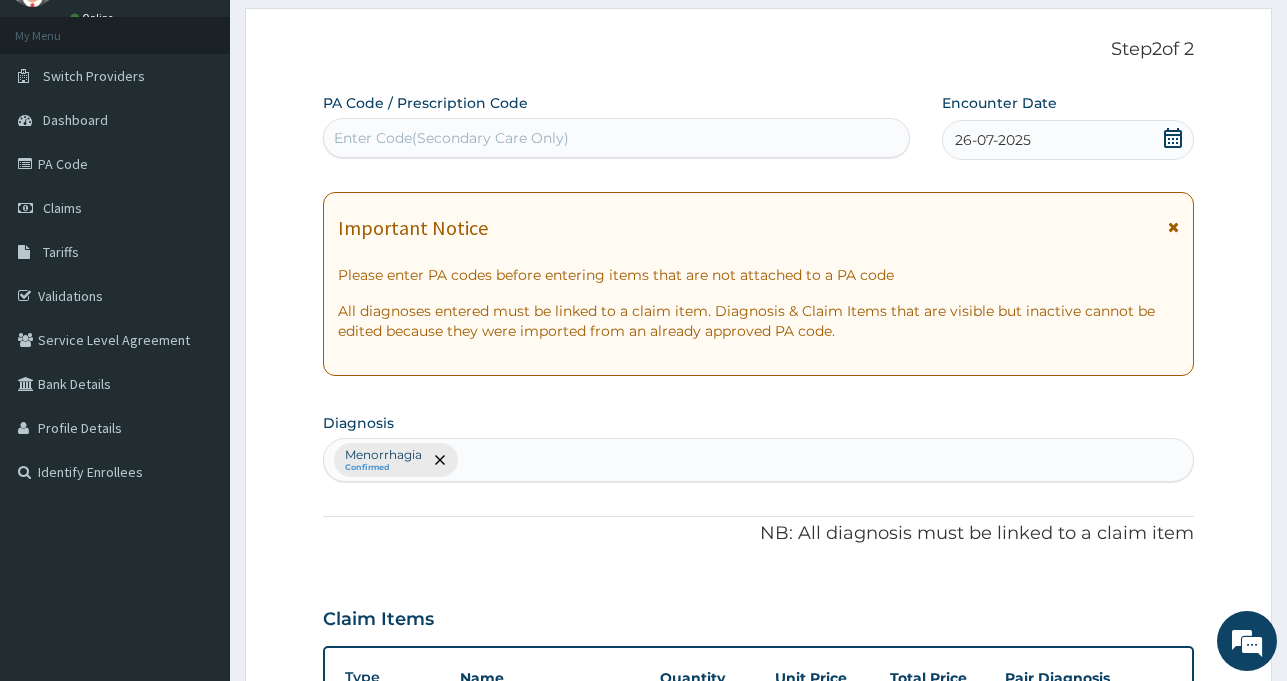 click 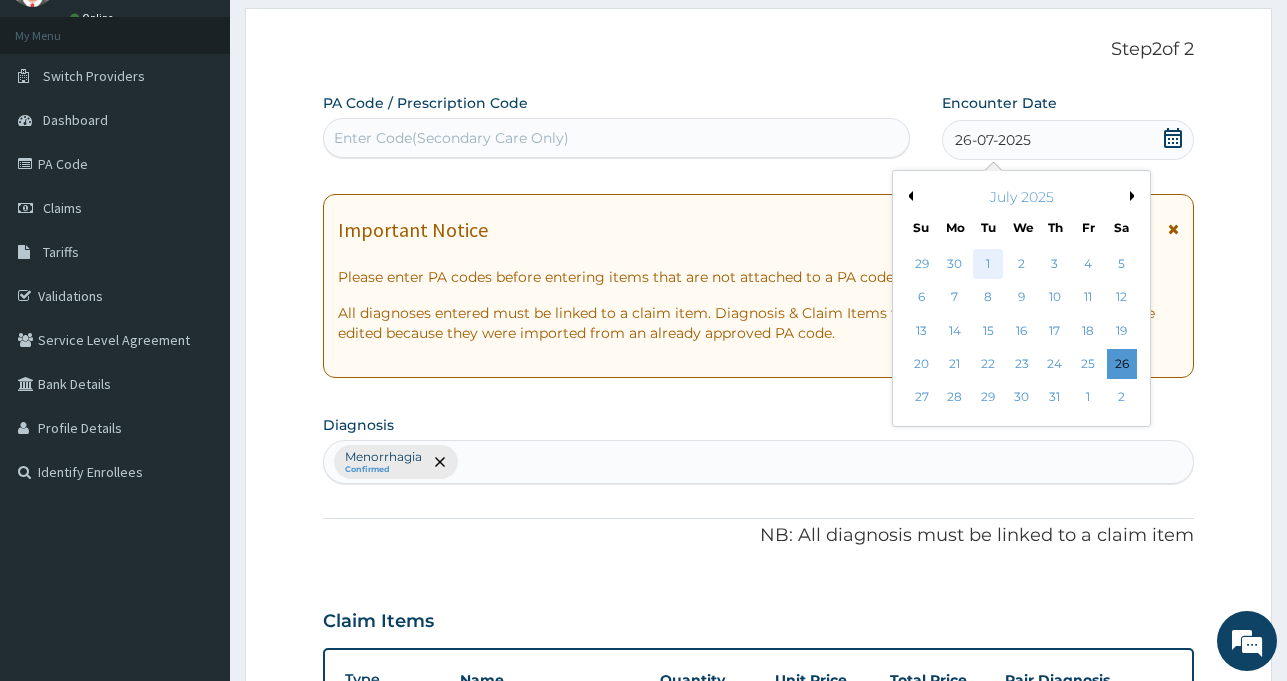 click on "1" at bounding box center [989, 264] 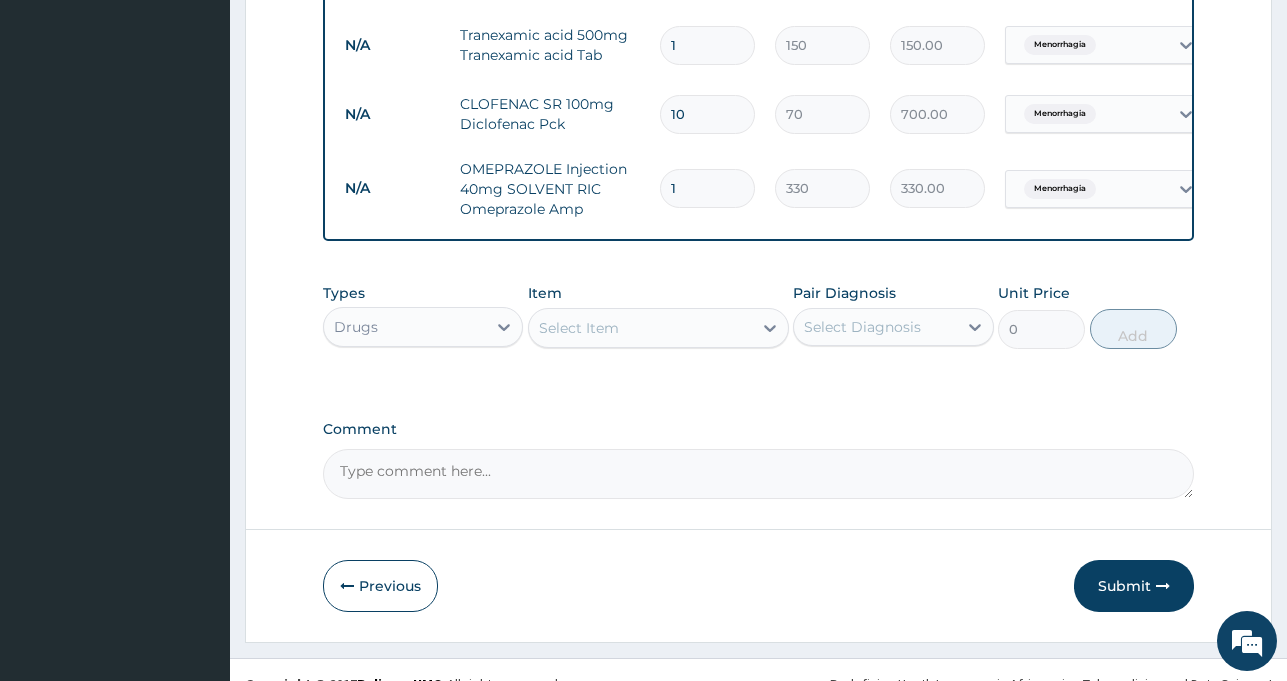 scroll, scrollTop: 979, scrollLeft: 0, axis: vertical 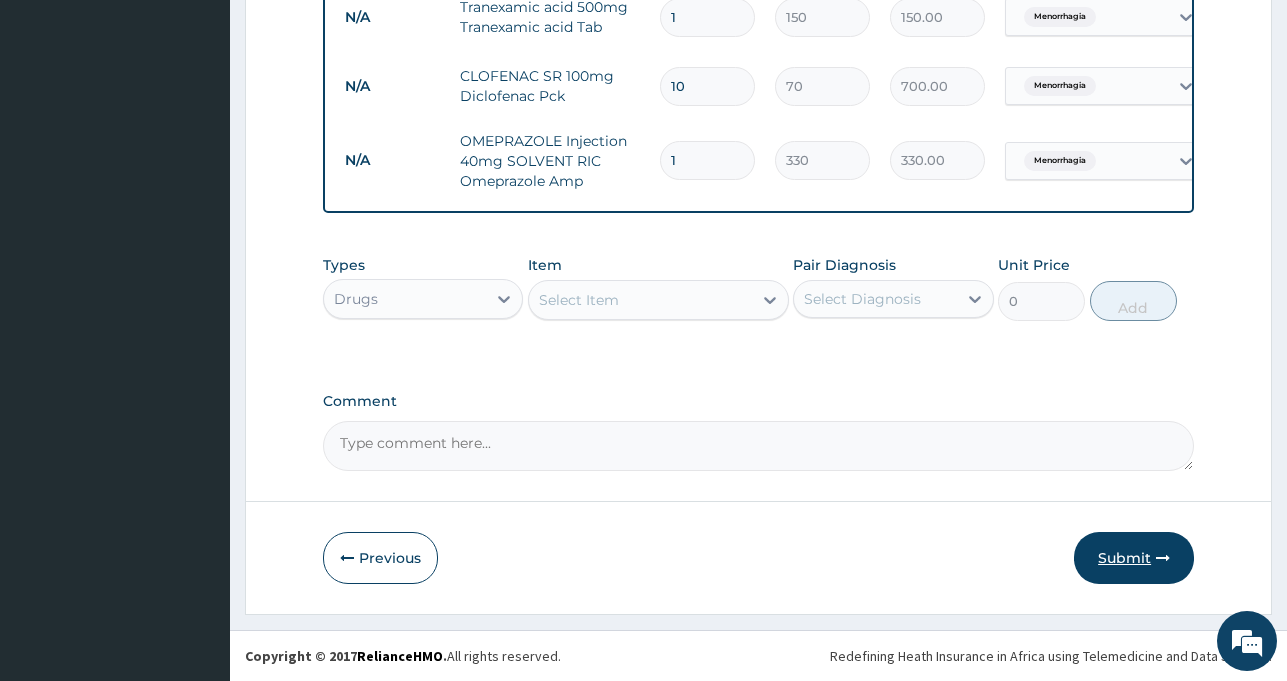 click on "Submit" at bounding box center (1134, 558) 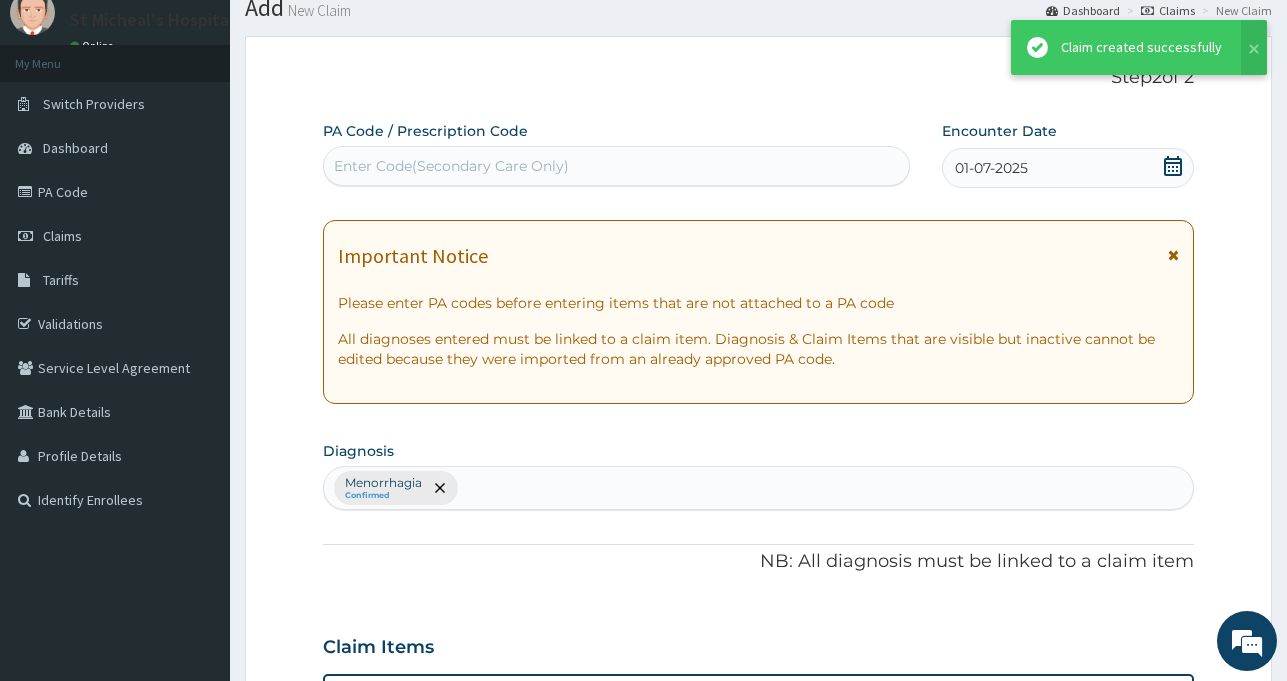 scroll, scrollTop: 979, scrollLeft: 0, axis: vertical 